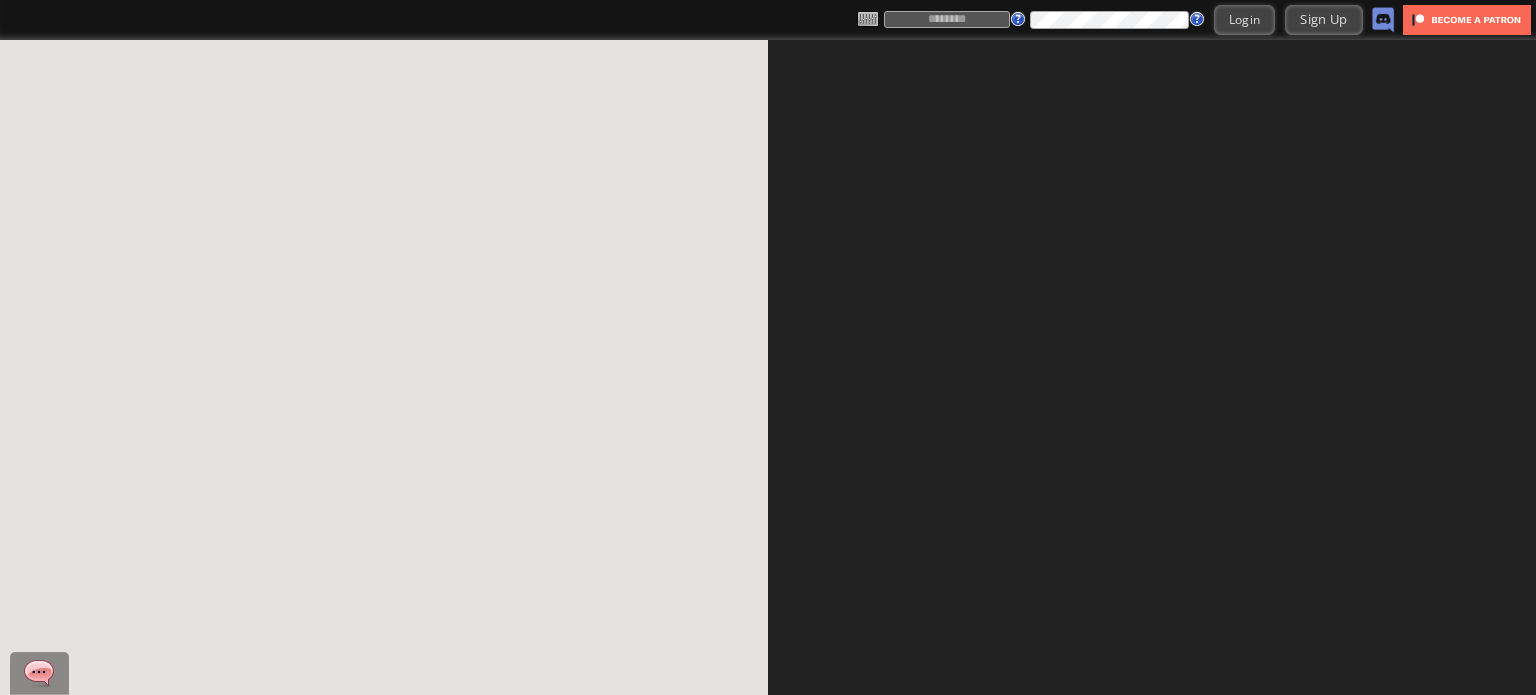 scroll, scrollTop: 0, scrollLeft: 0, axis: both 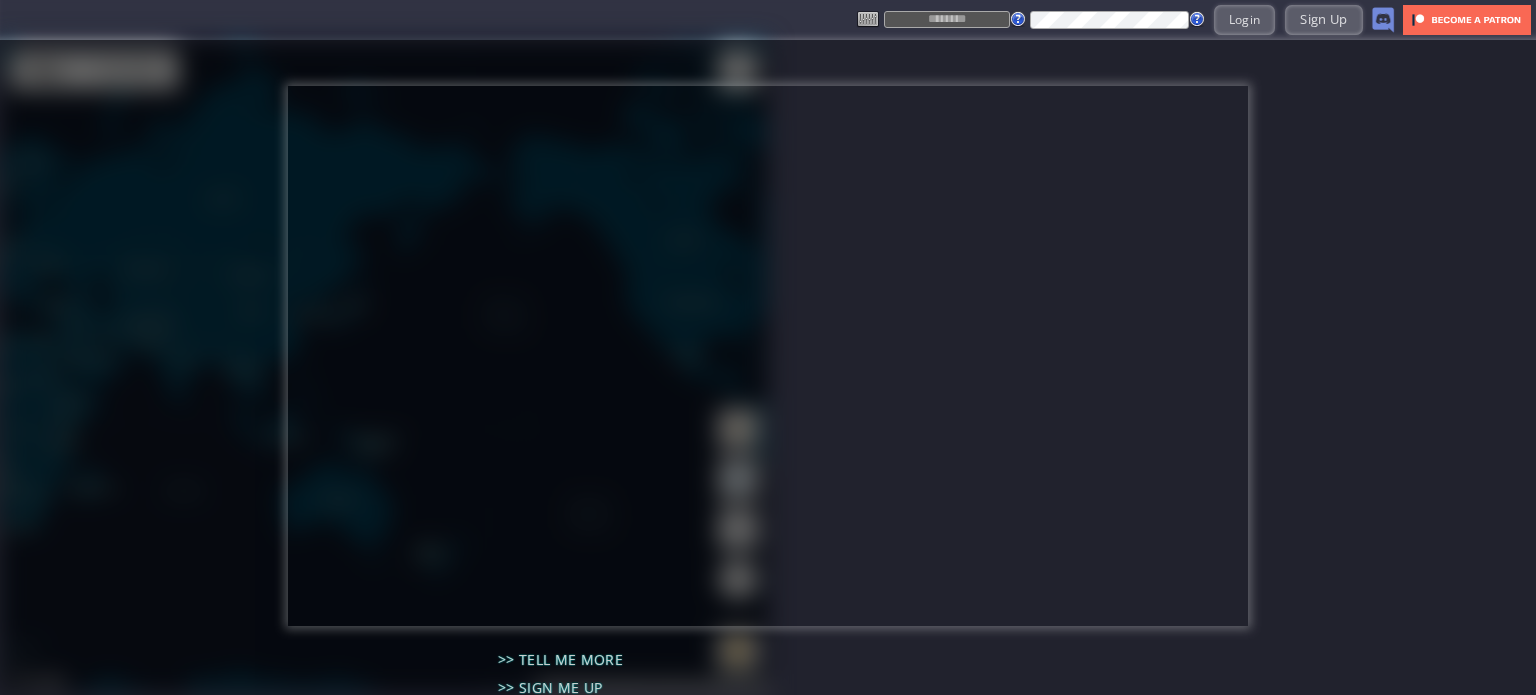 type on "******" 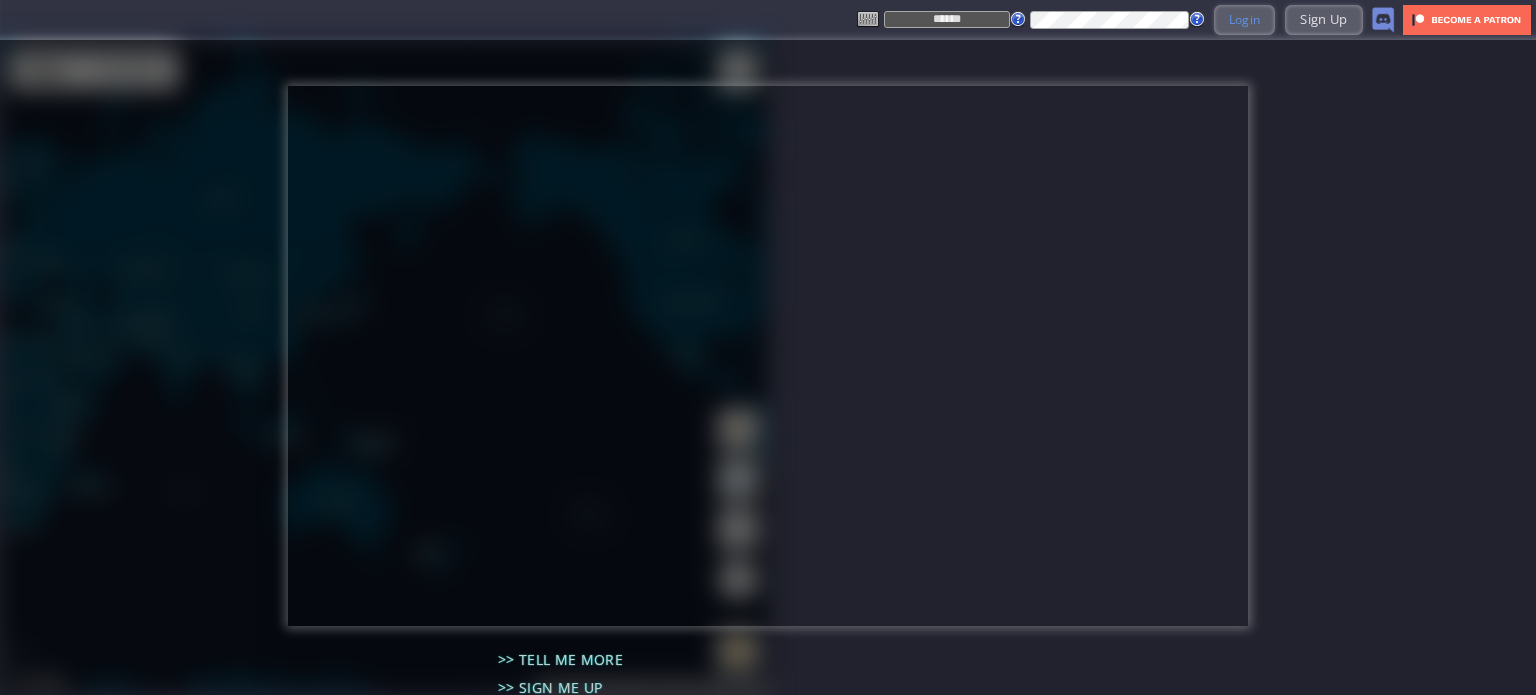 click on "Login" at bounding box center [1245, 19] 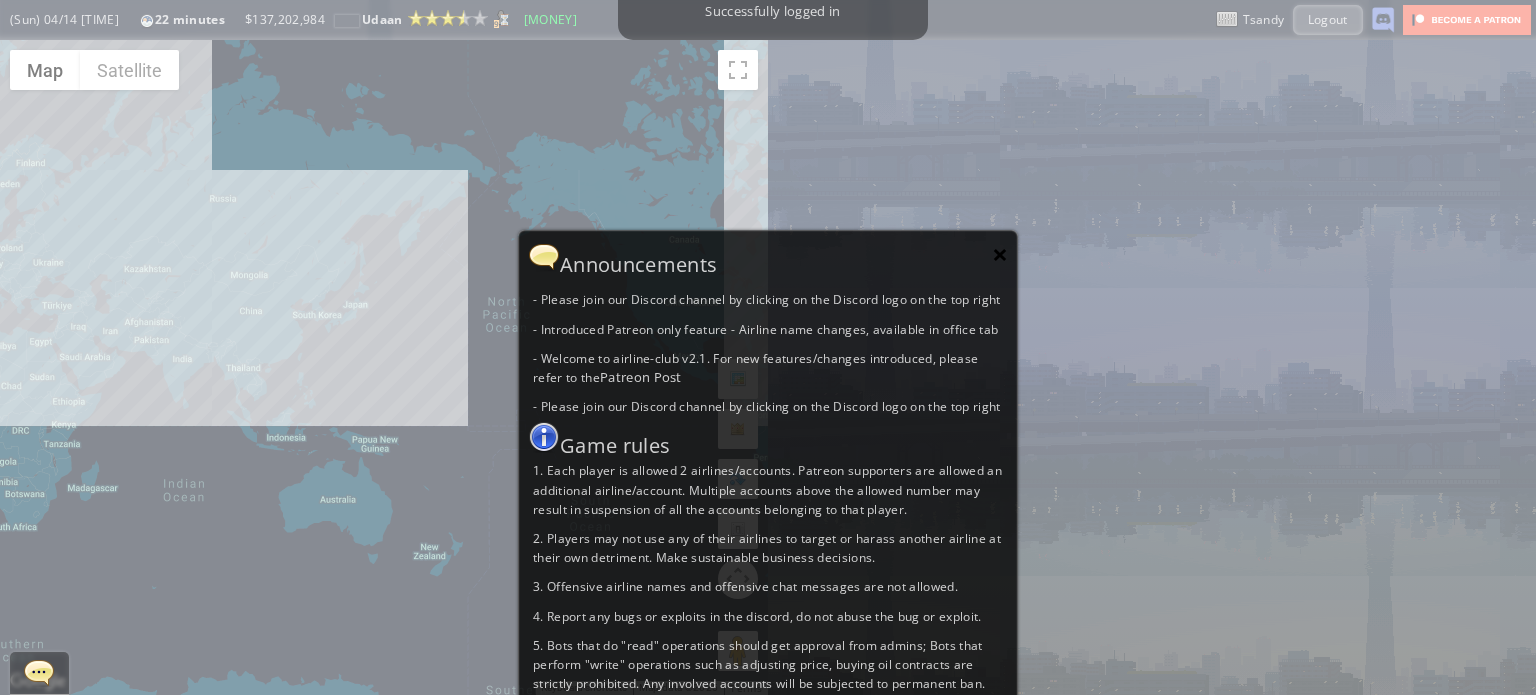click on "×" at bounding box center (1000, 254) 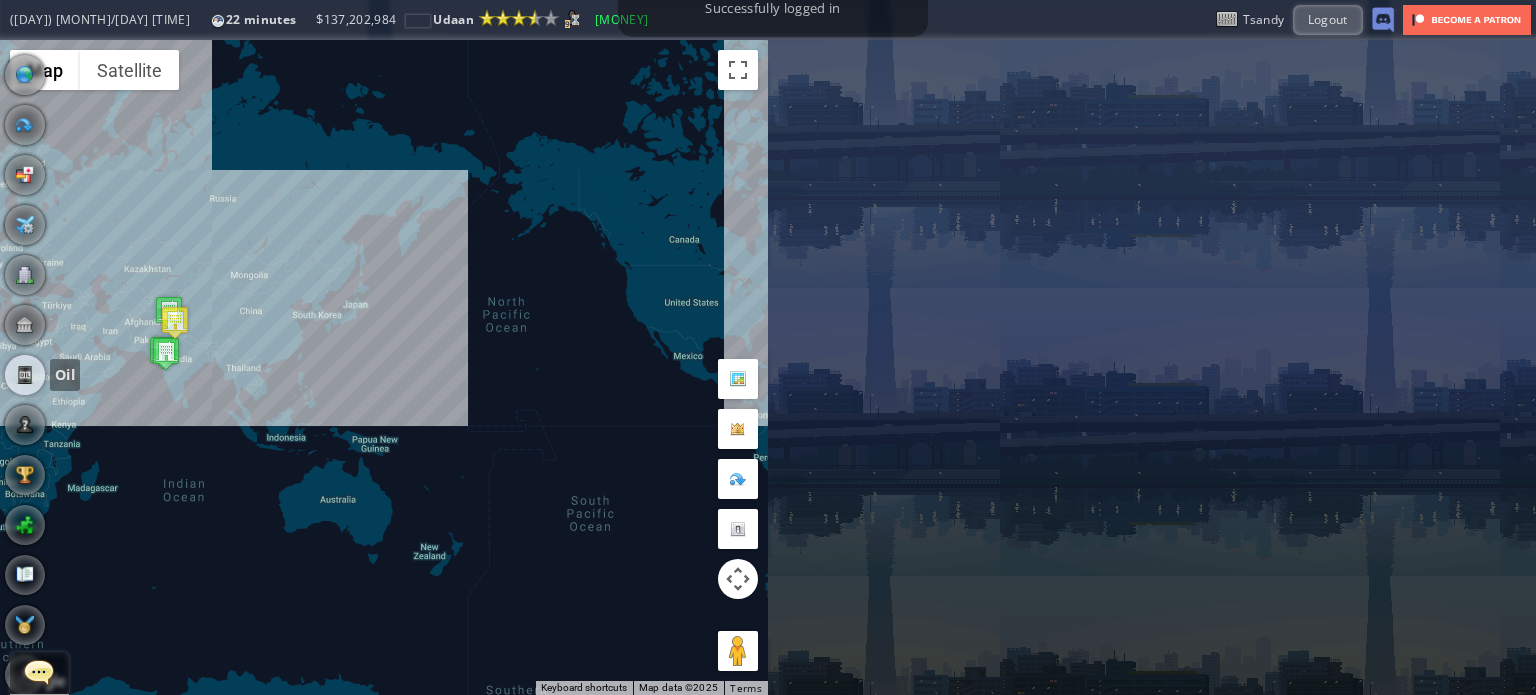 click at bounding box center [25, 375] 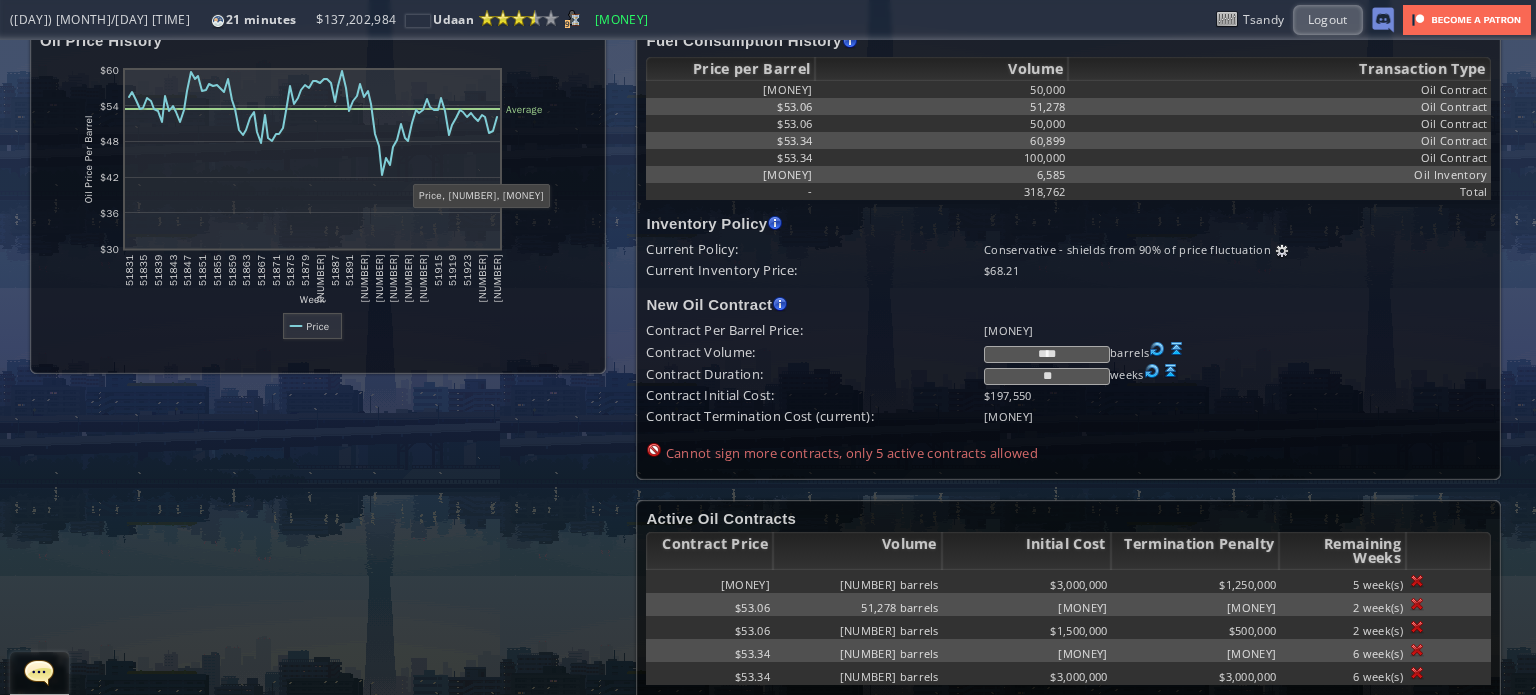 scroll, scrollTop: 0, scrollLeft: 0, axis: both 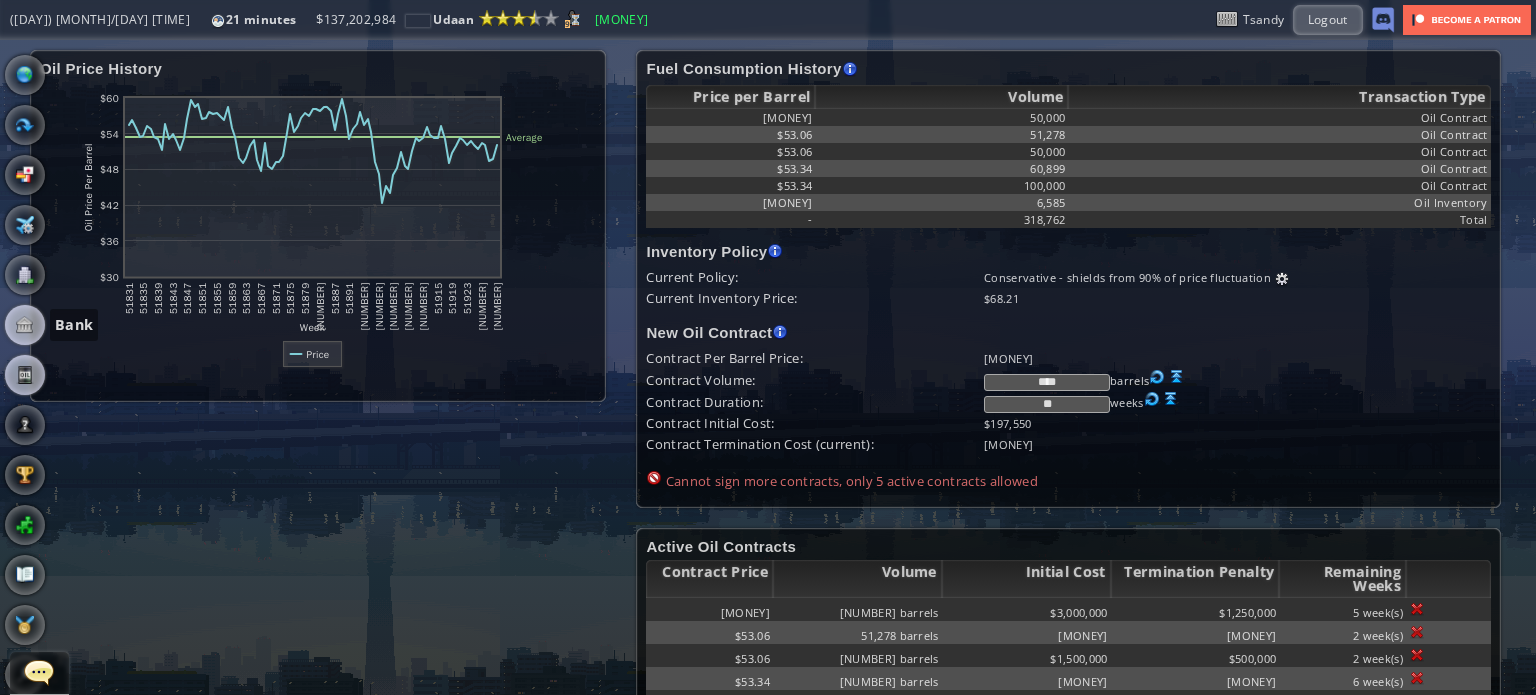 click at bounding box center [25, 325] 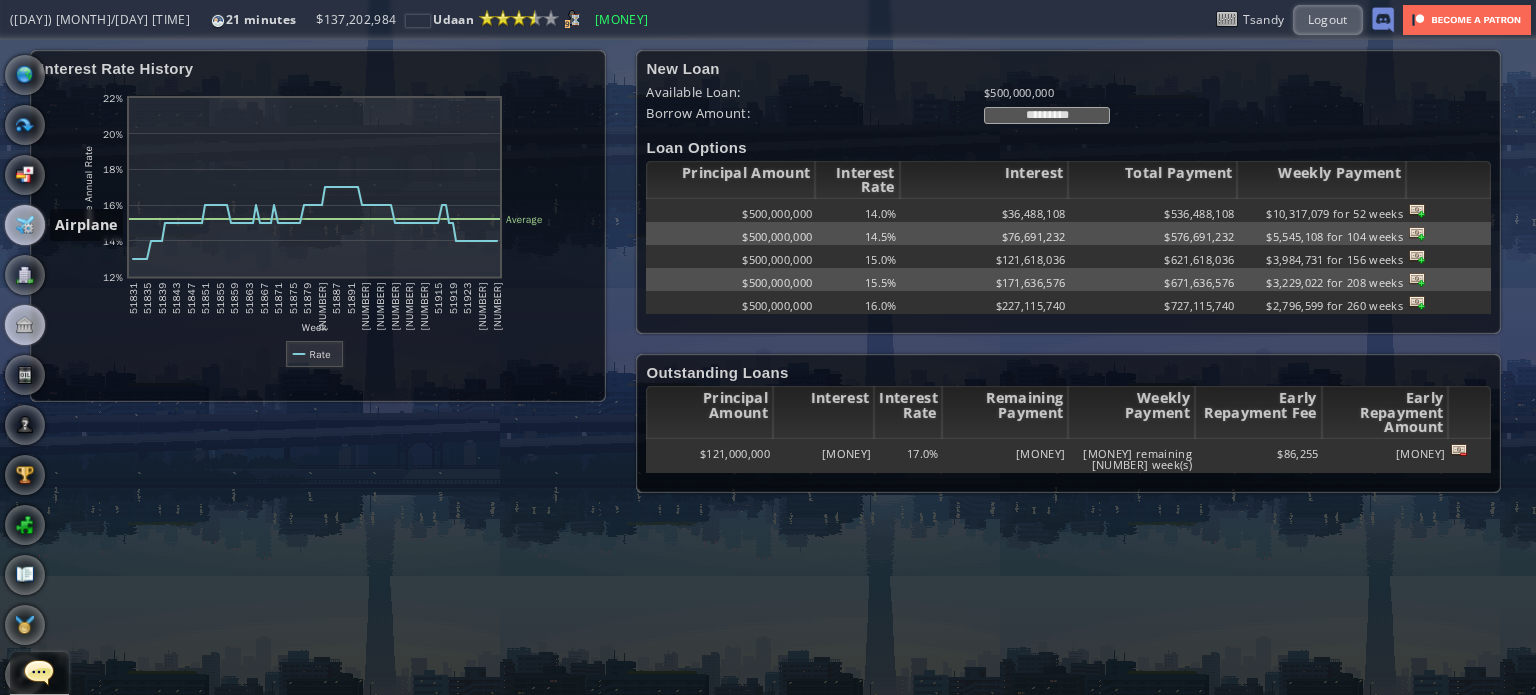 click at bounding box center (25, 225) 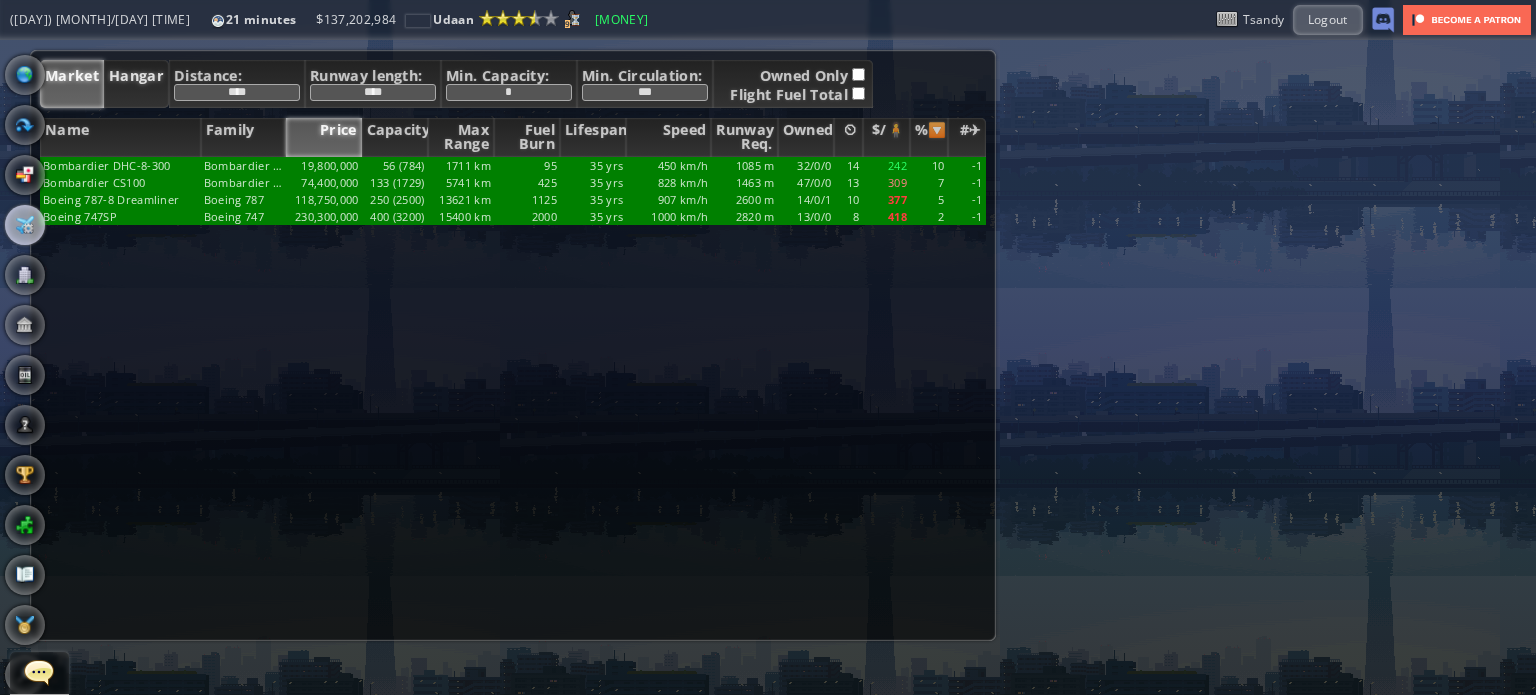 click on "Hangar" at bounding box center [136, 84] 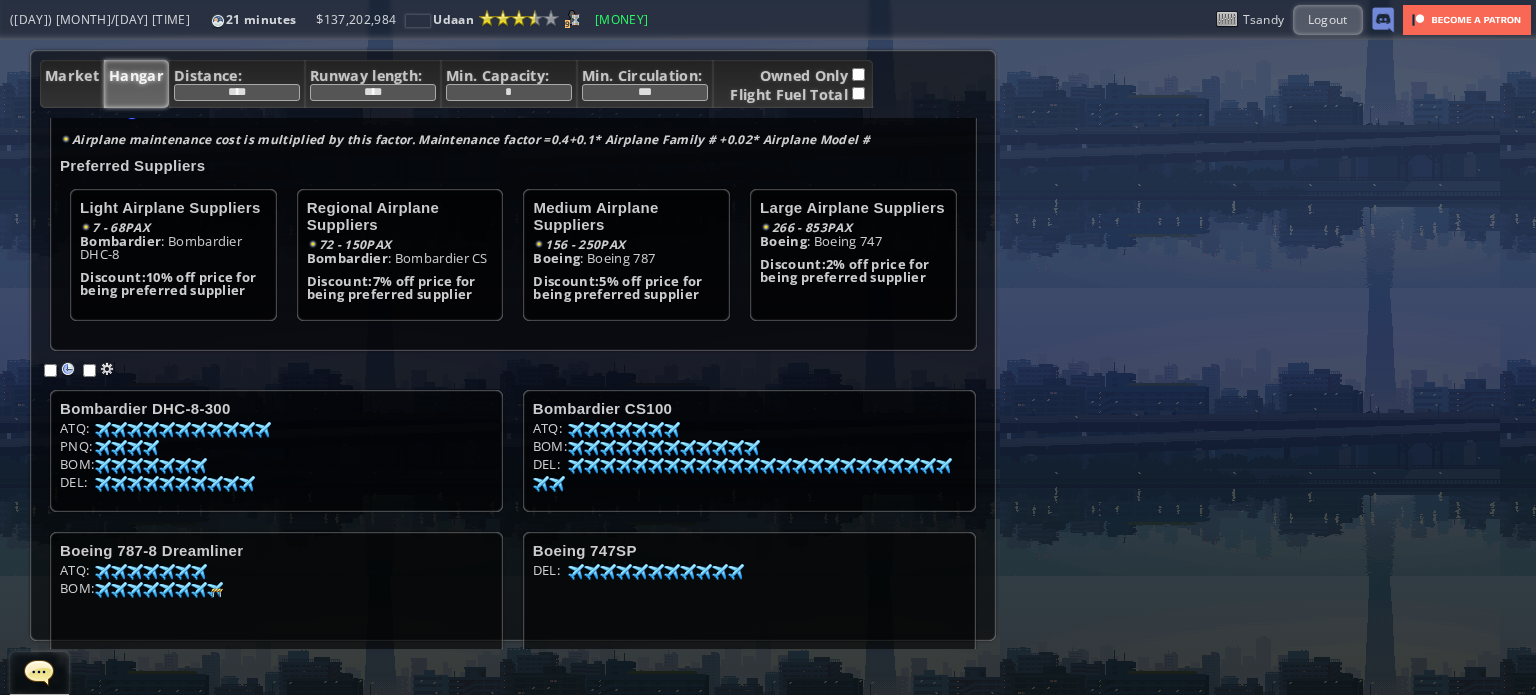 scroll, scrollTop: 104, scrollLeft: 0, axis: vertical 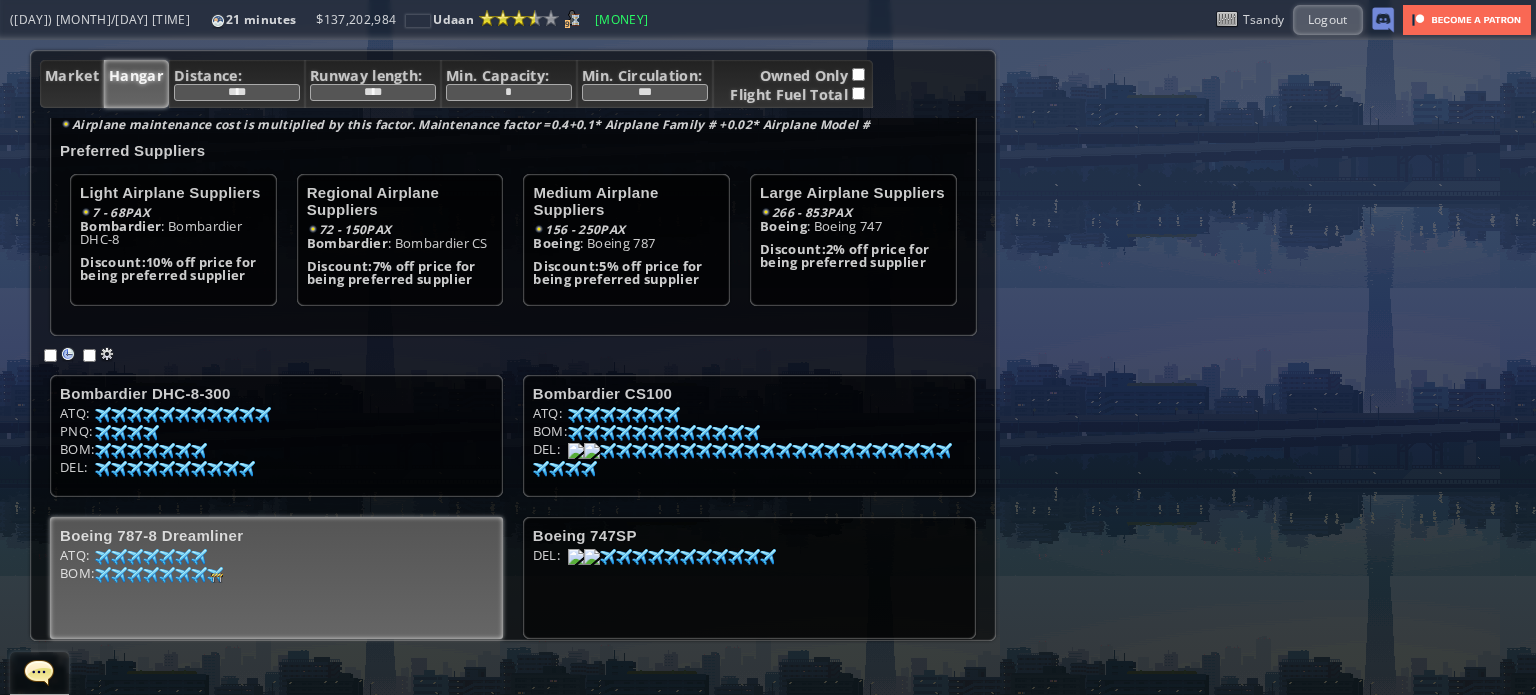 click on "[CODE]: [NUMBER] [NUMBER] [NUMBER] [NUMBER] [NUMBER] [NUMBER] [NUMBER] [NUMBER] [NUMBER] [NUMBER] [NUMBER] [NUMBER] [NUMBER] [NUMBER]" at bounding box center (276, 416) 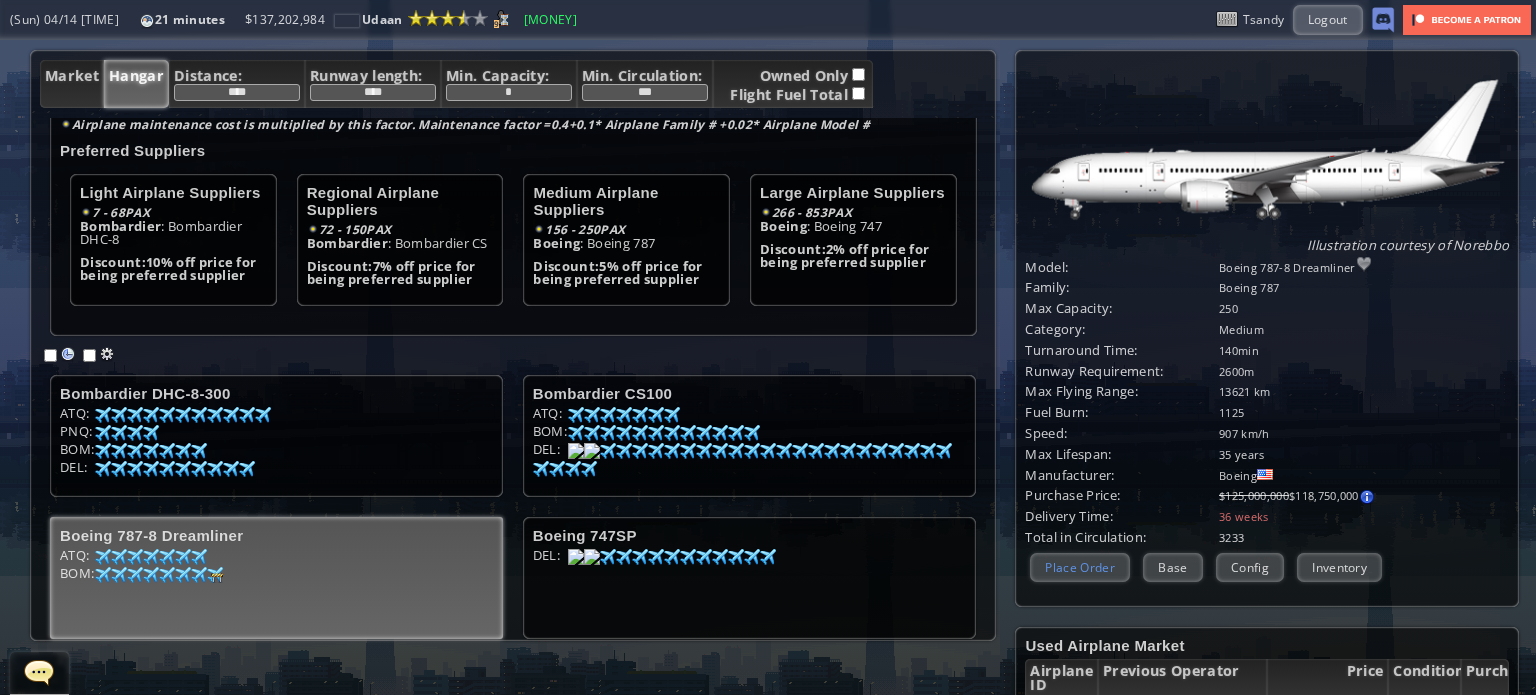 click on "Place Order" at bounding box center [1080, 567] 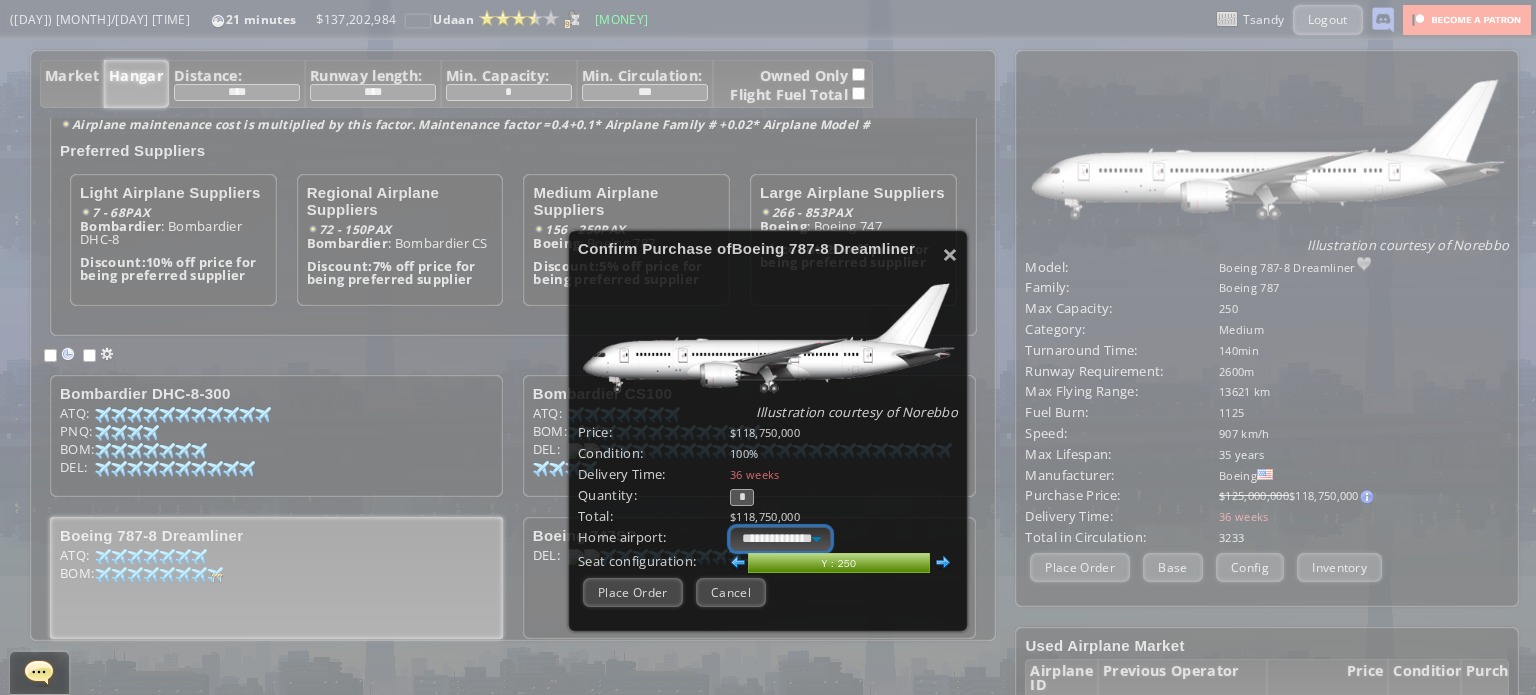 click on "**********" at bounding box center [780, 539] 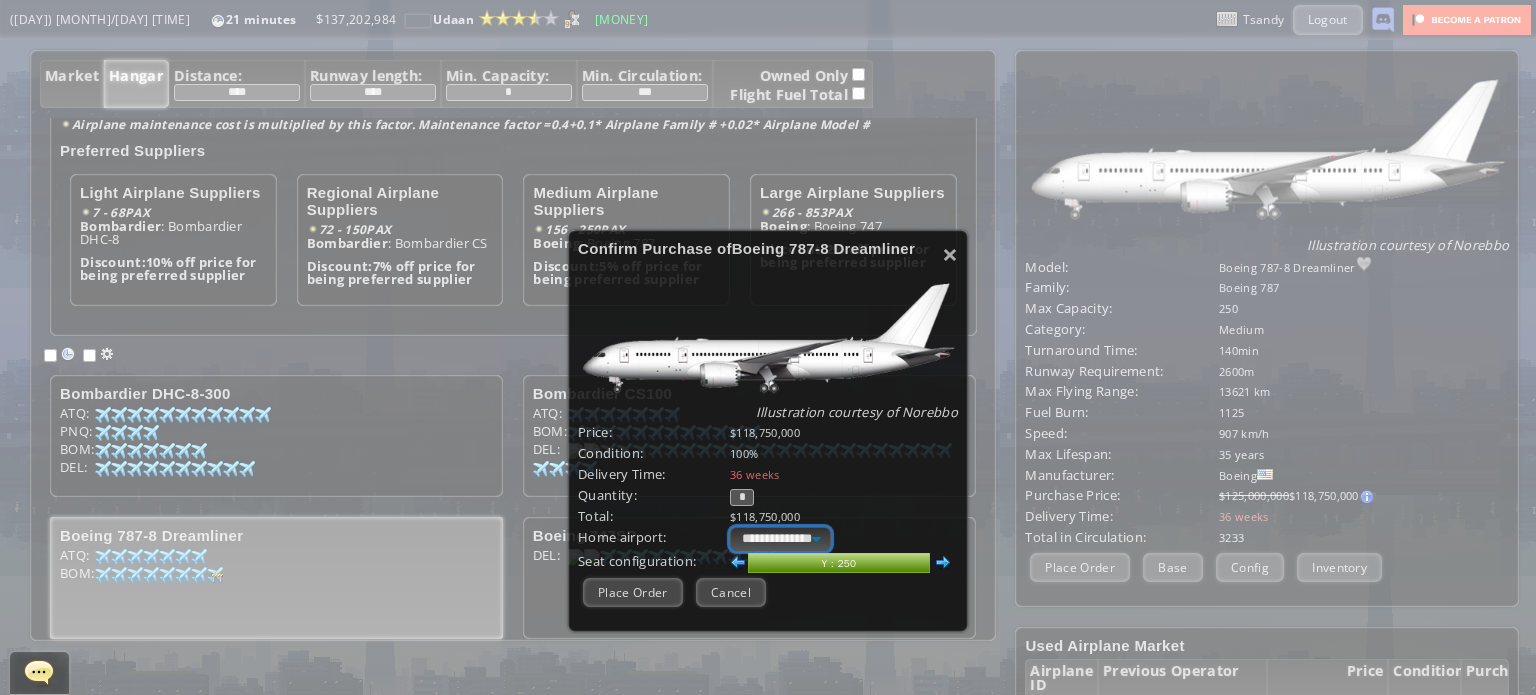 select on "****" 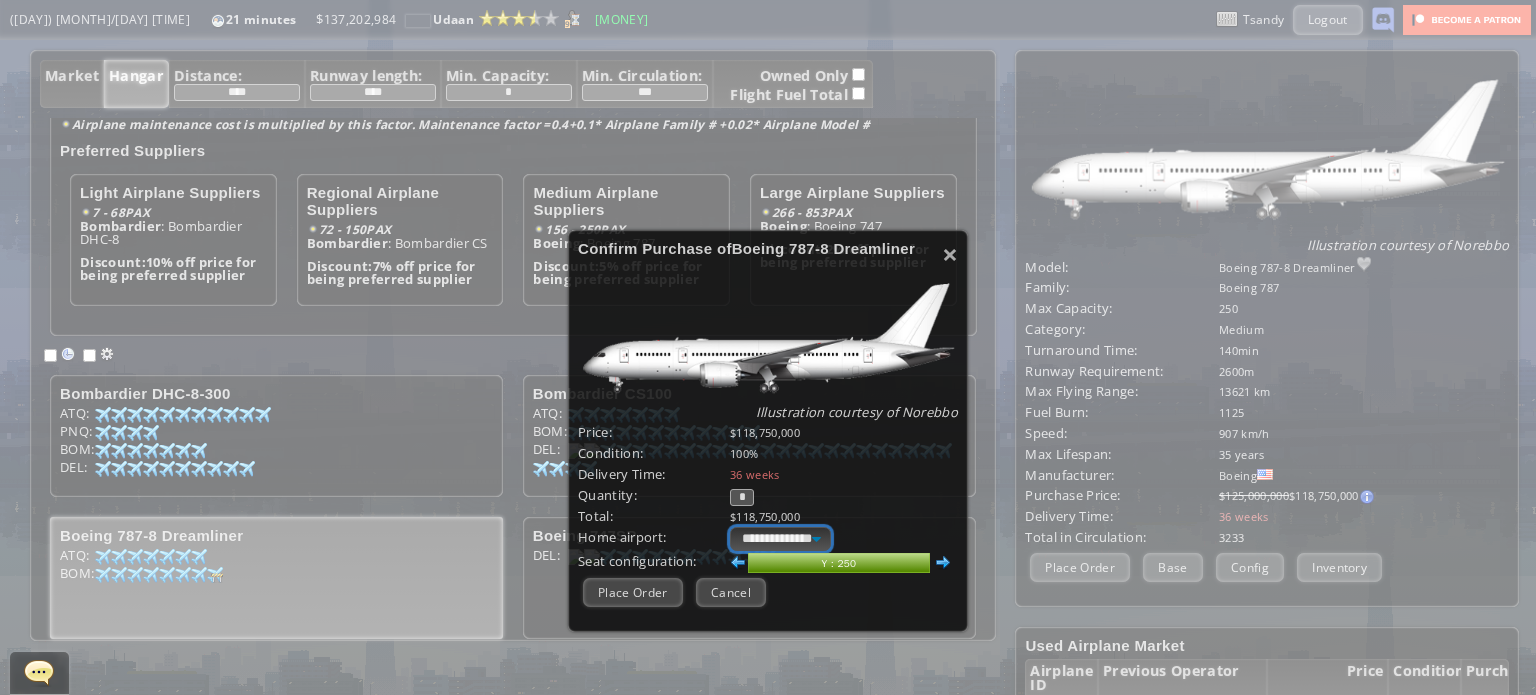 click on "**********" at bounding box center [780, 539] 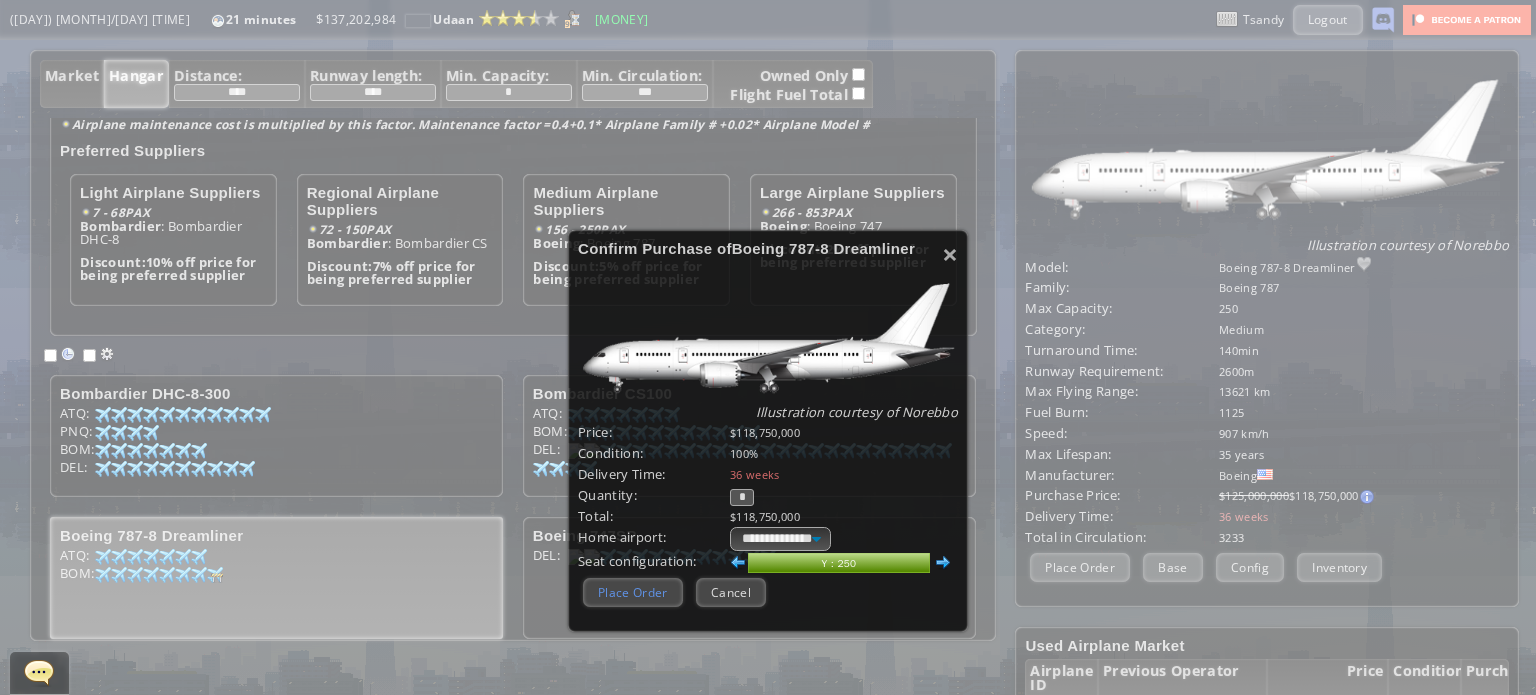 click on "Place Order" at bounding box center [633, 592] 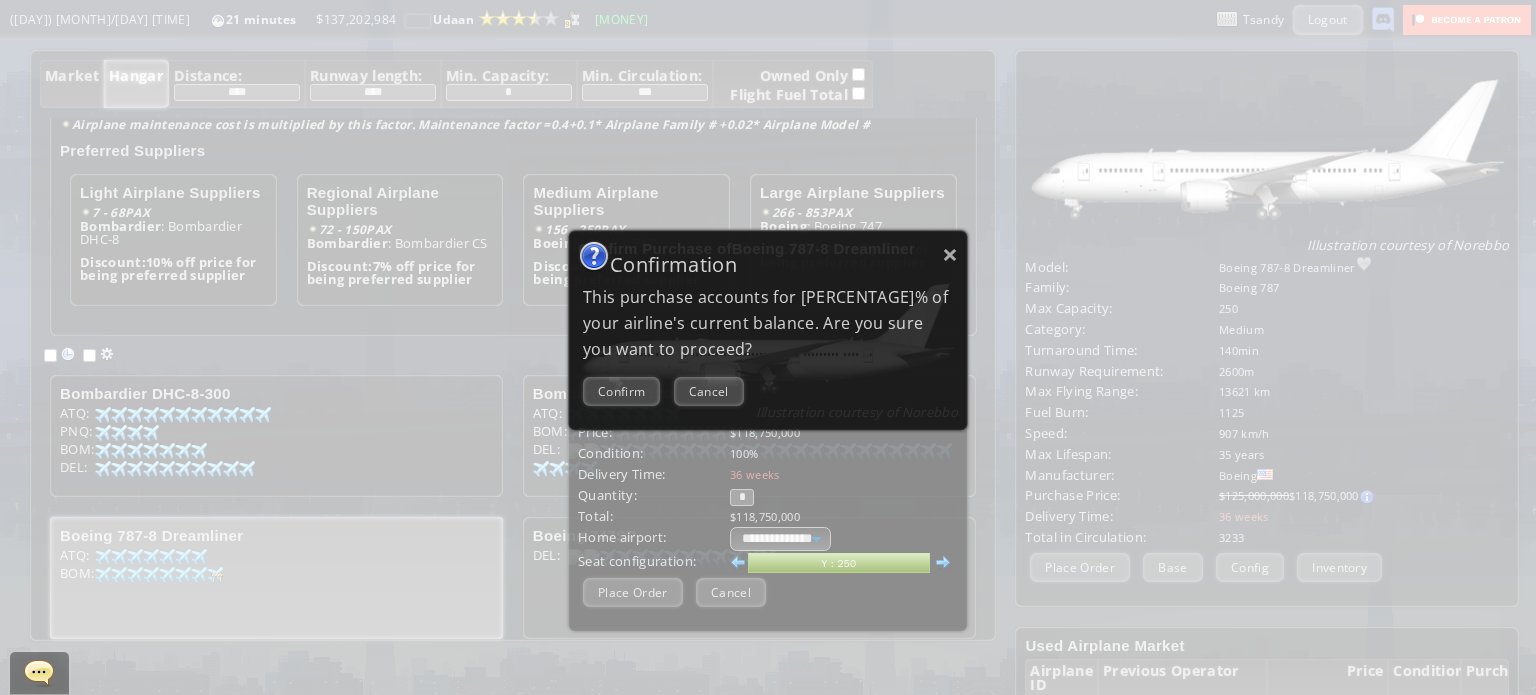 click on "×
Confirmation
This purchase accounts for [PERCENTAGE]% of your airline's current balance. Are you sure you want to proceed?
Confirm
Cancel" at bounding box center [768, 330] 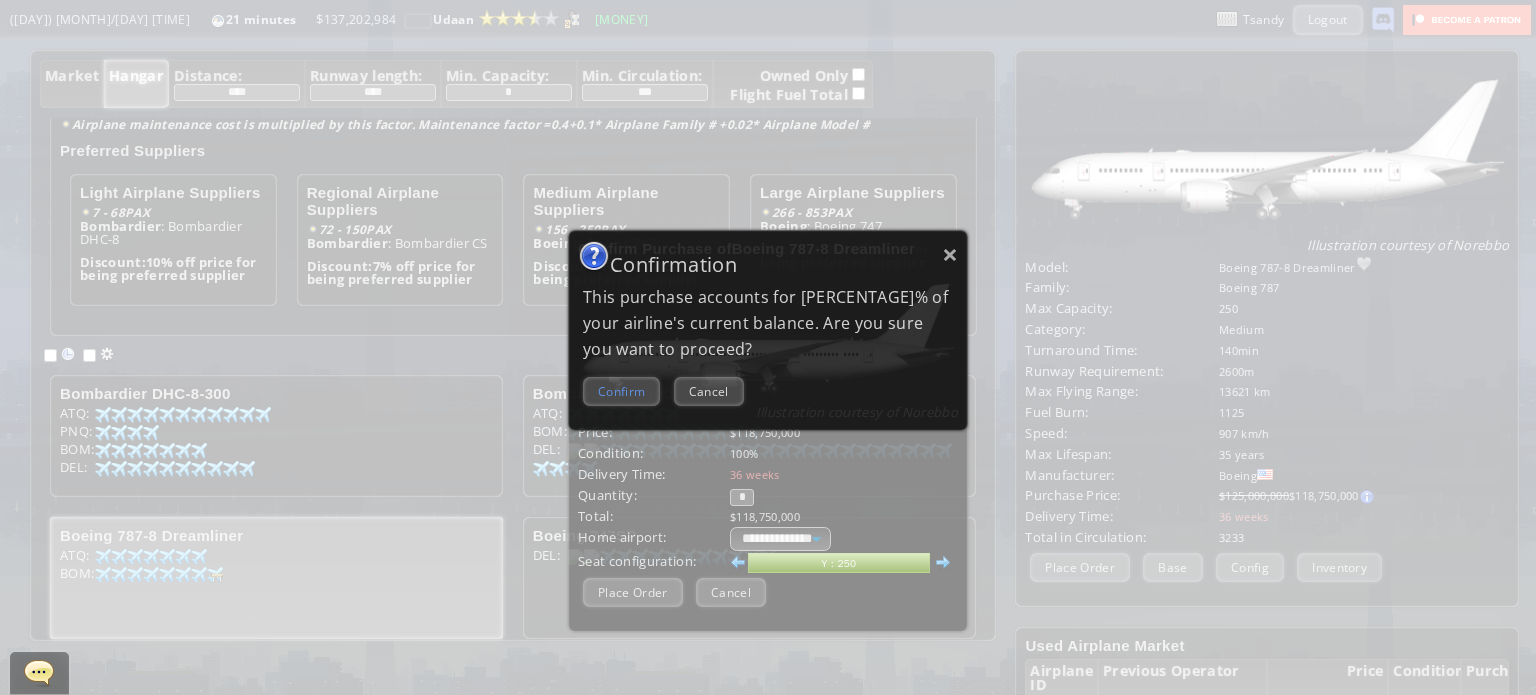 click on "Confirm" at bounding box center (621, 391) 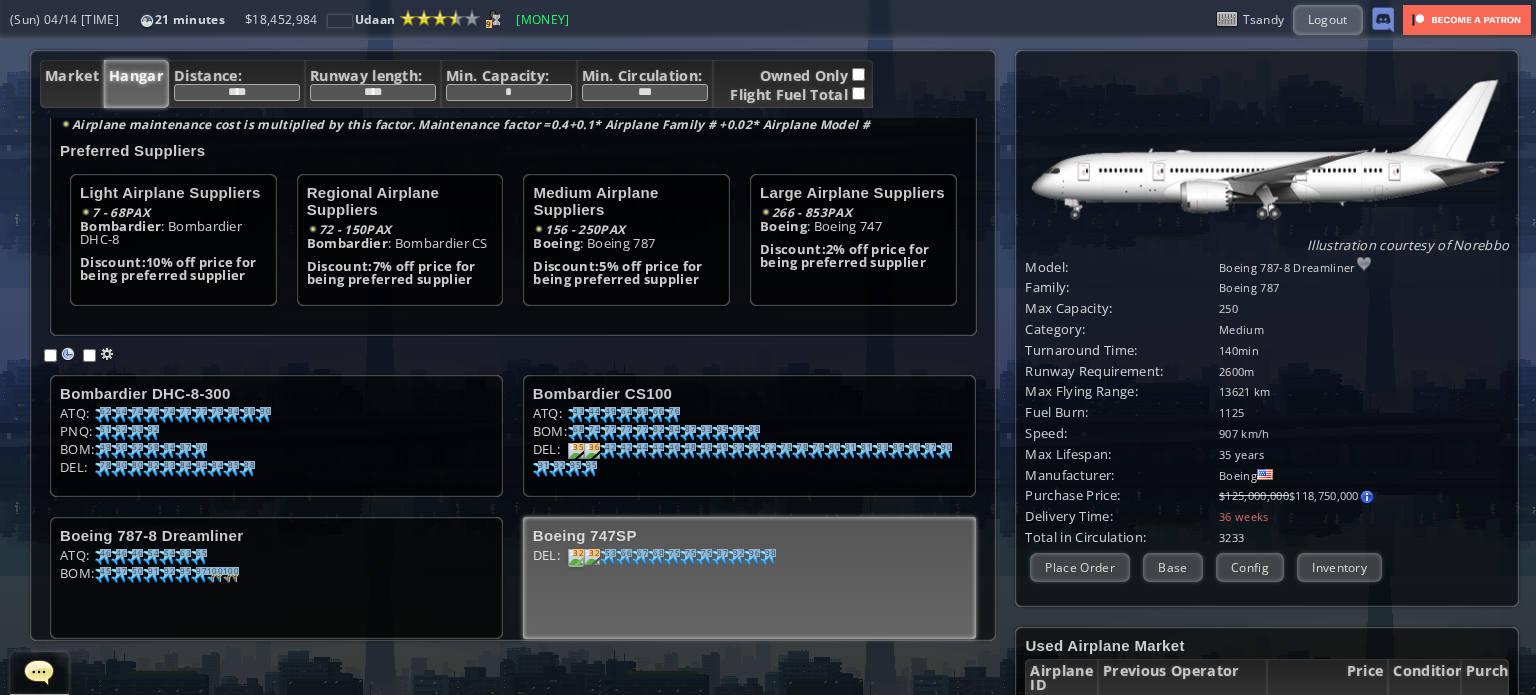 click at bounding box center (103, 415) 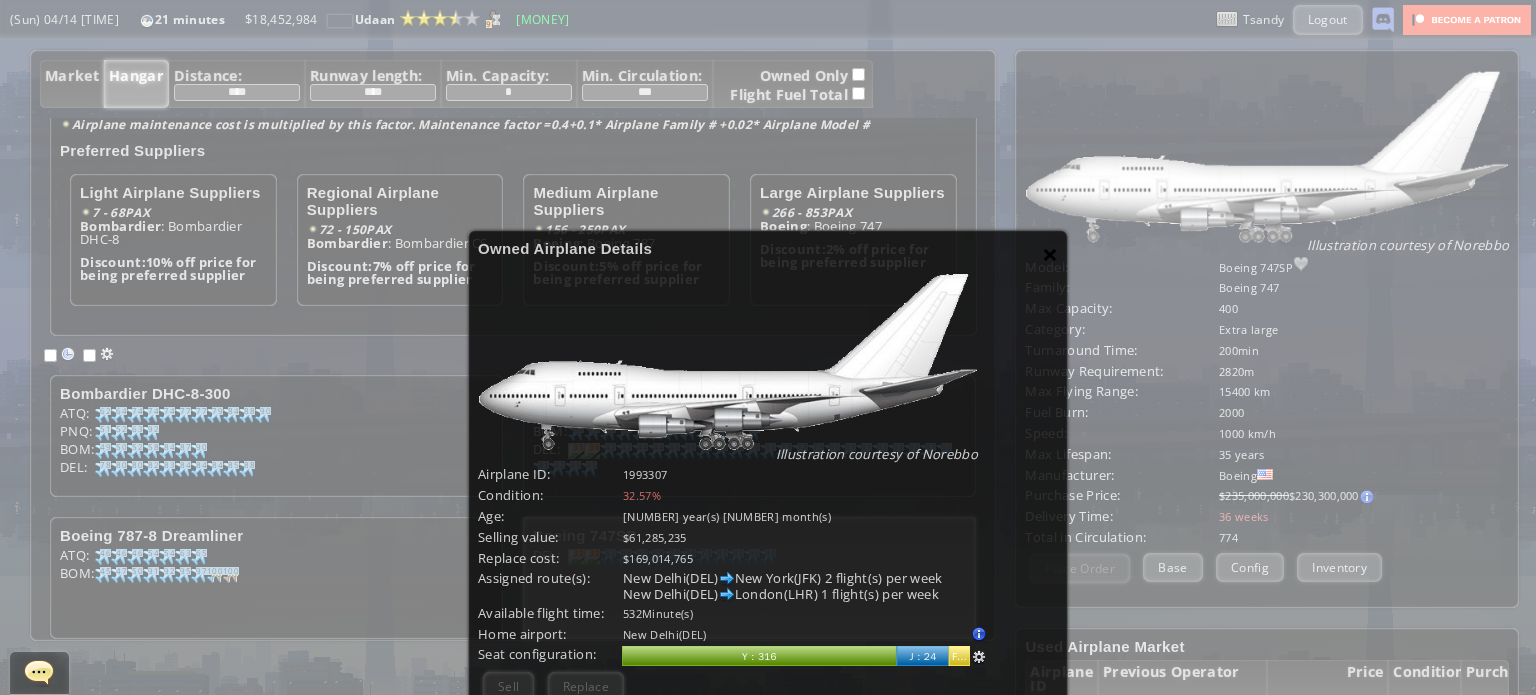 click on "×" at bounding box center (1050, 254) 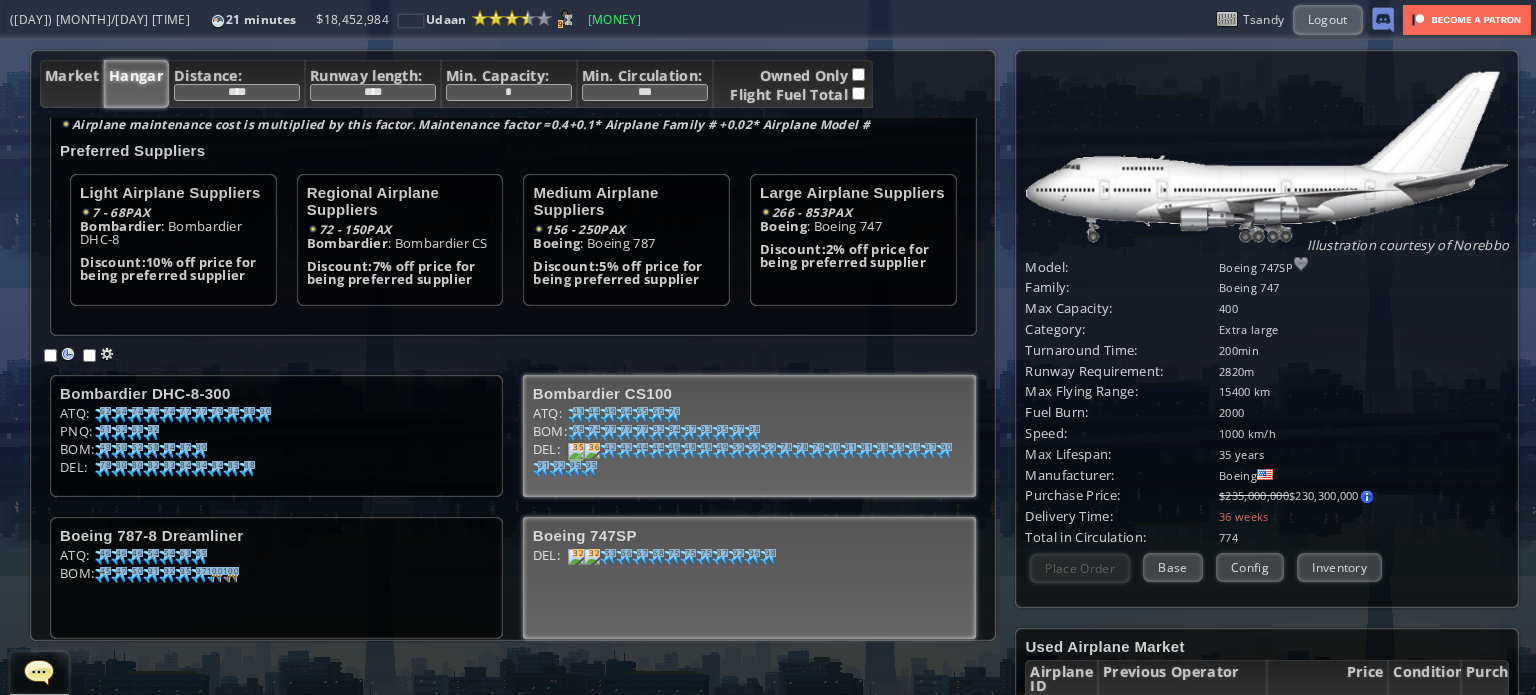 click on "35" at bounding box center [105, 411] 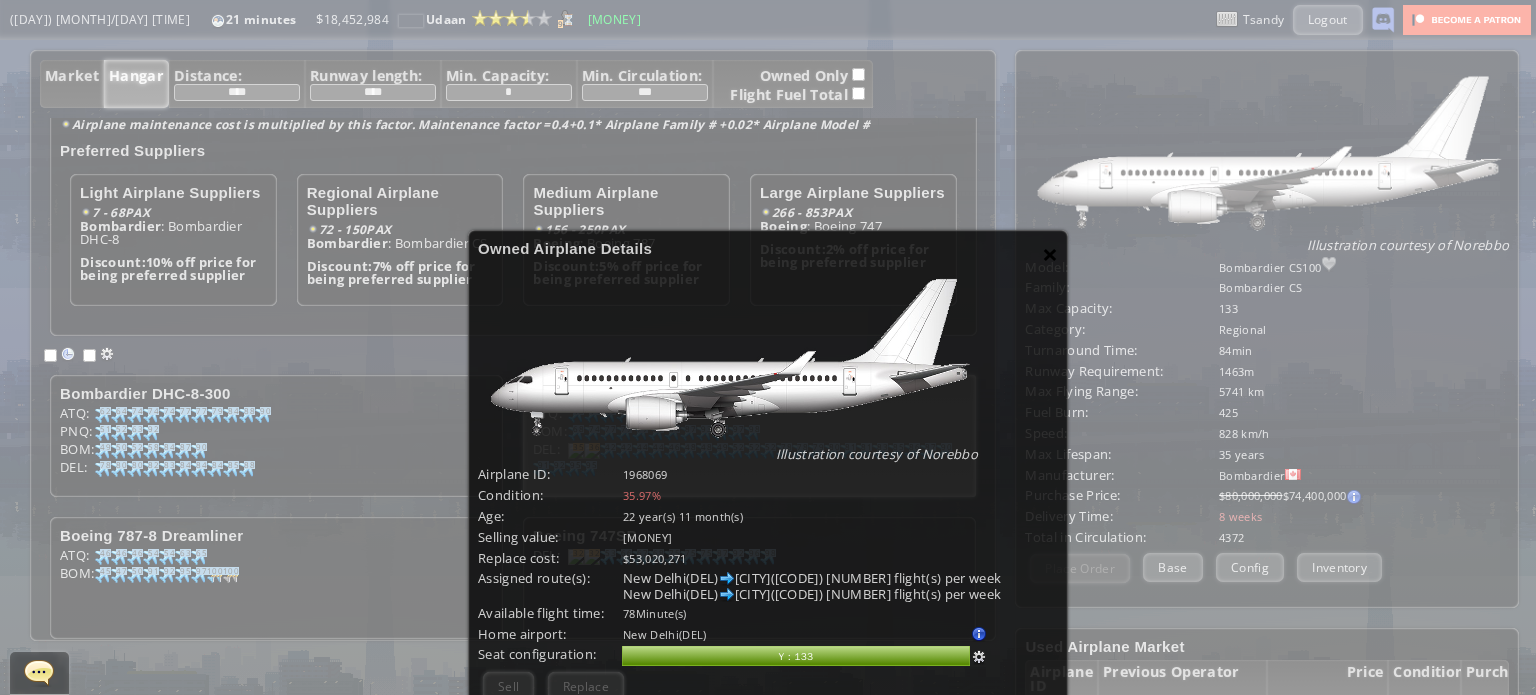 click on "×" at bounding box center [1050, 254] 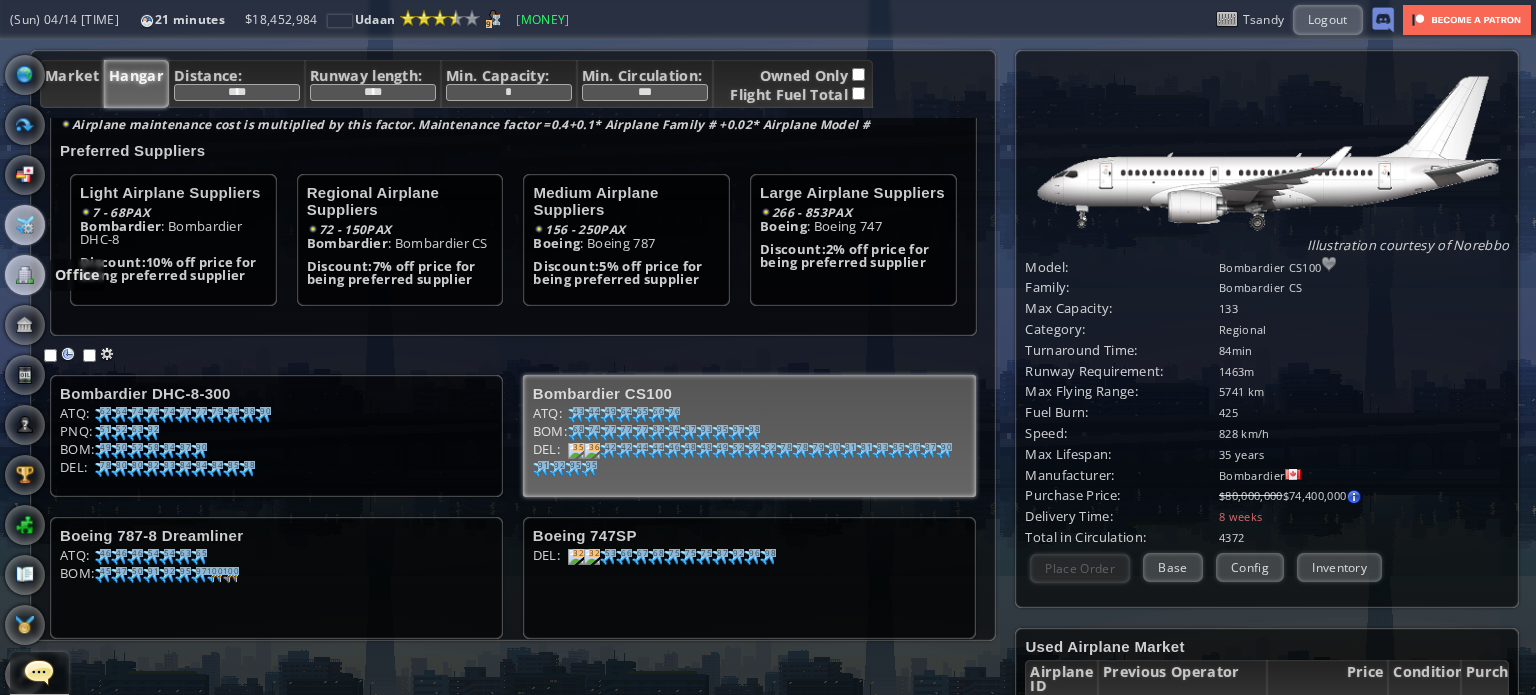 click at bounding box center [25, 275] 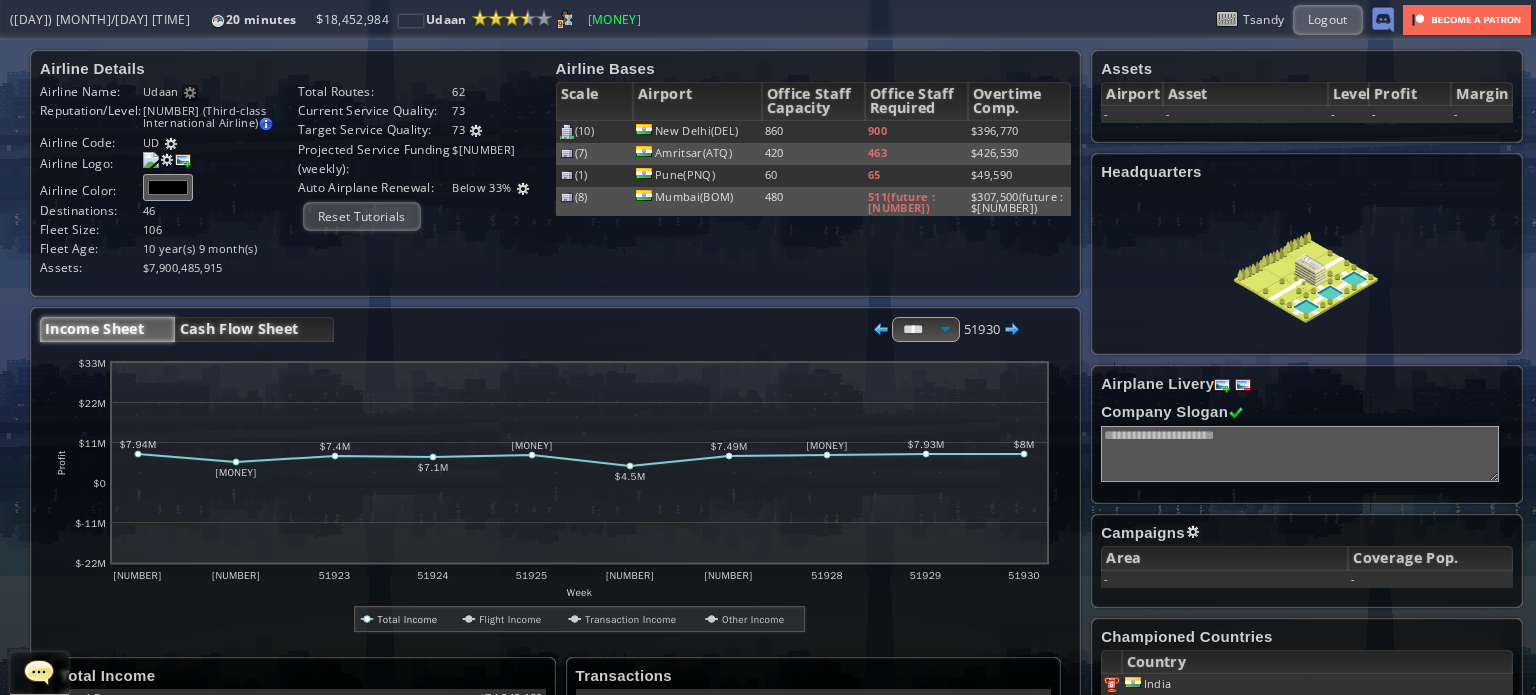 click on "Cash Flow Sheet" at bounding box center (254, 329) 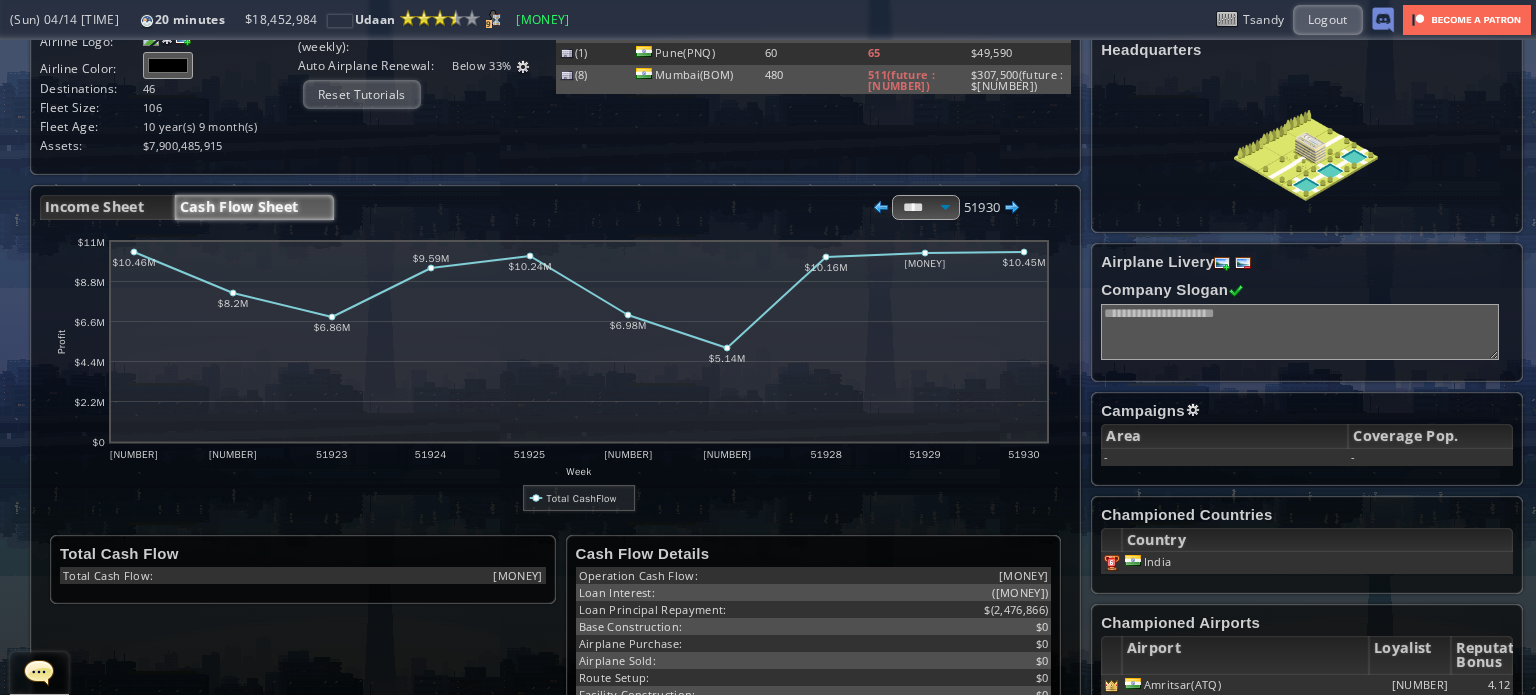 scroll, scrollTop: 0, scrollLeft: 0, axis: both 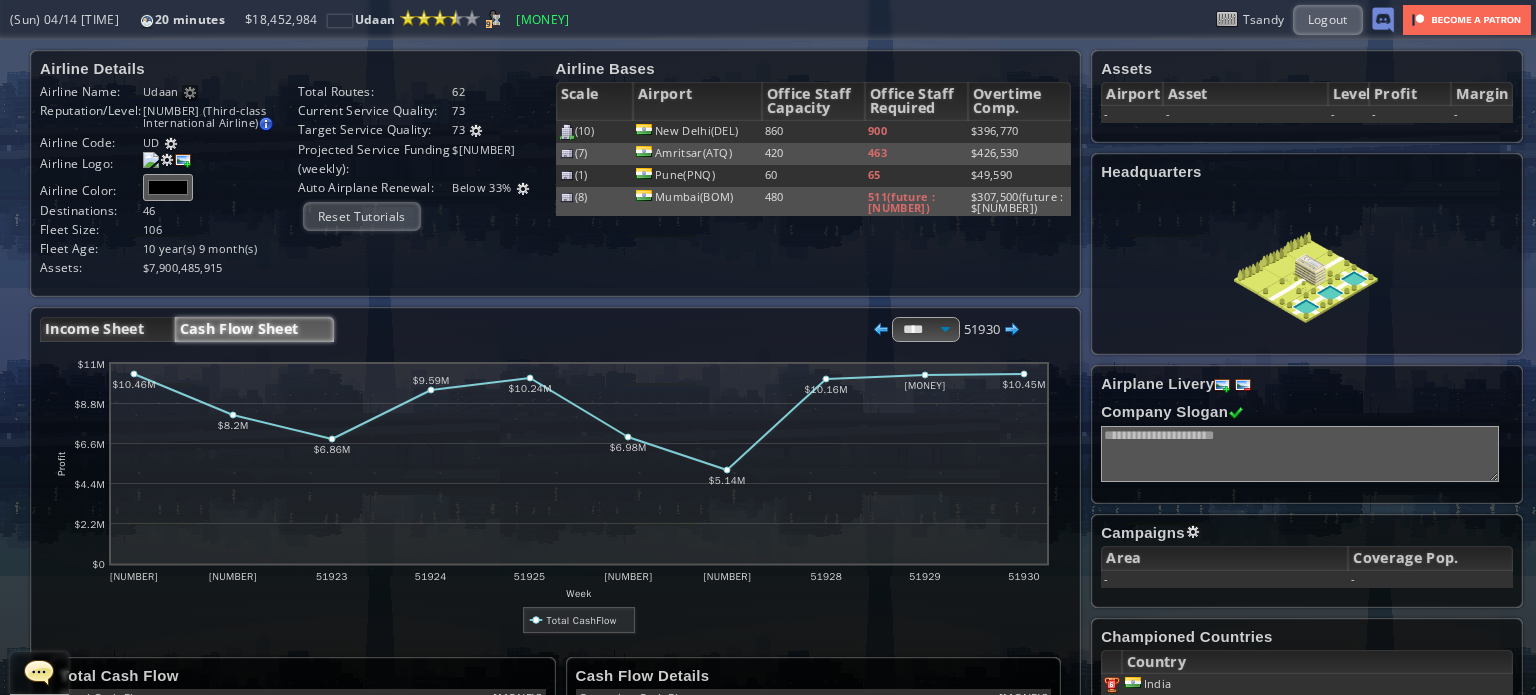 click on "Income Sheet" at bounding box center [107, 329] 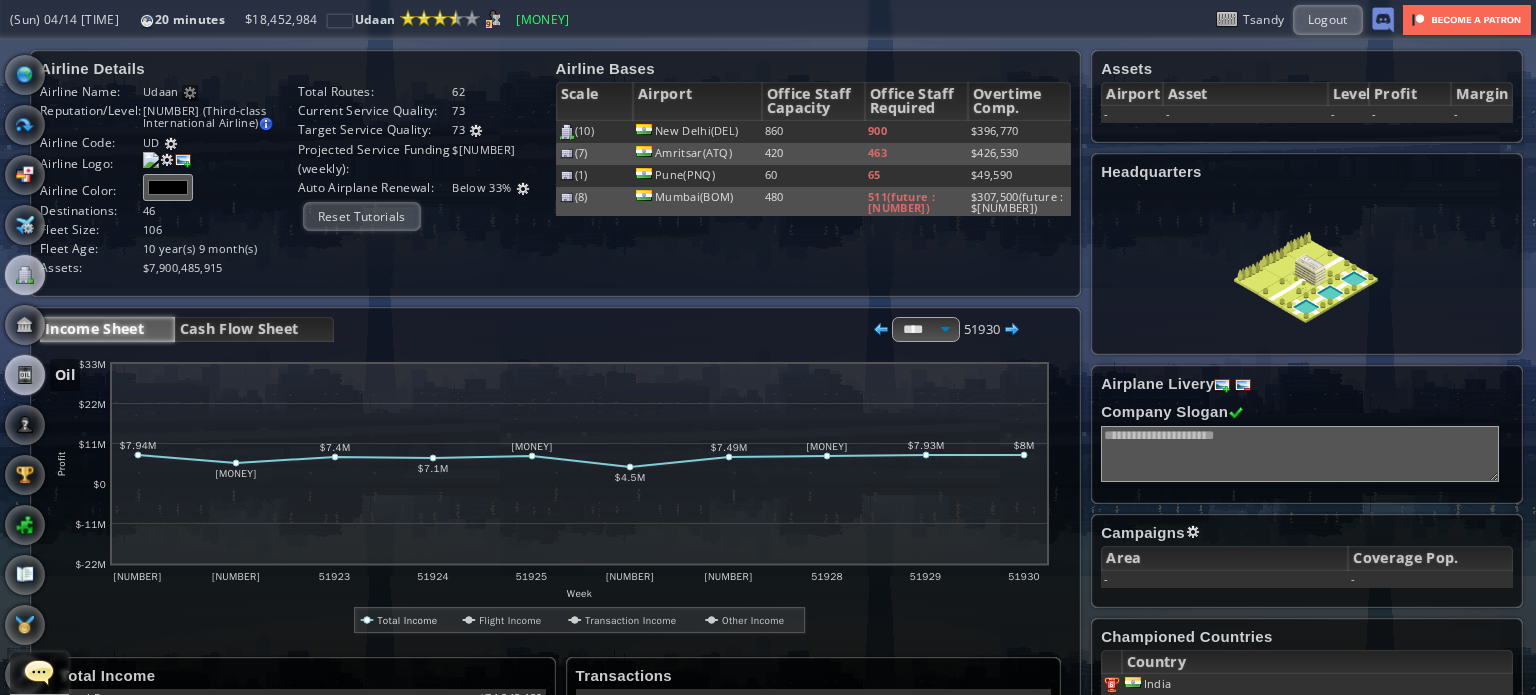 click at bounding box center [25, 375] 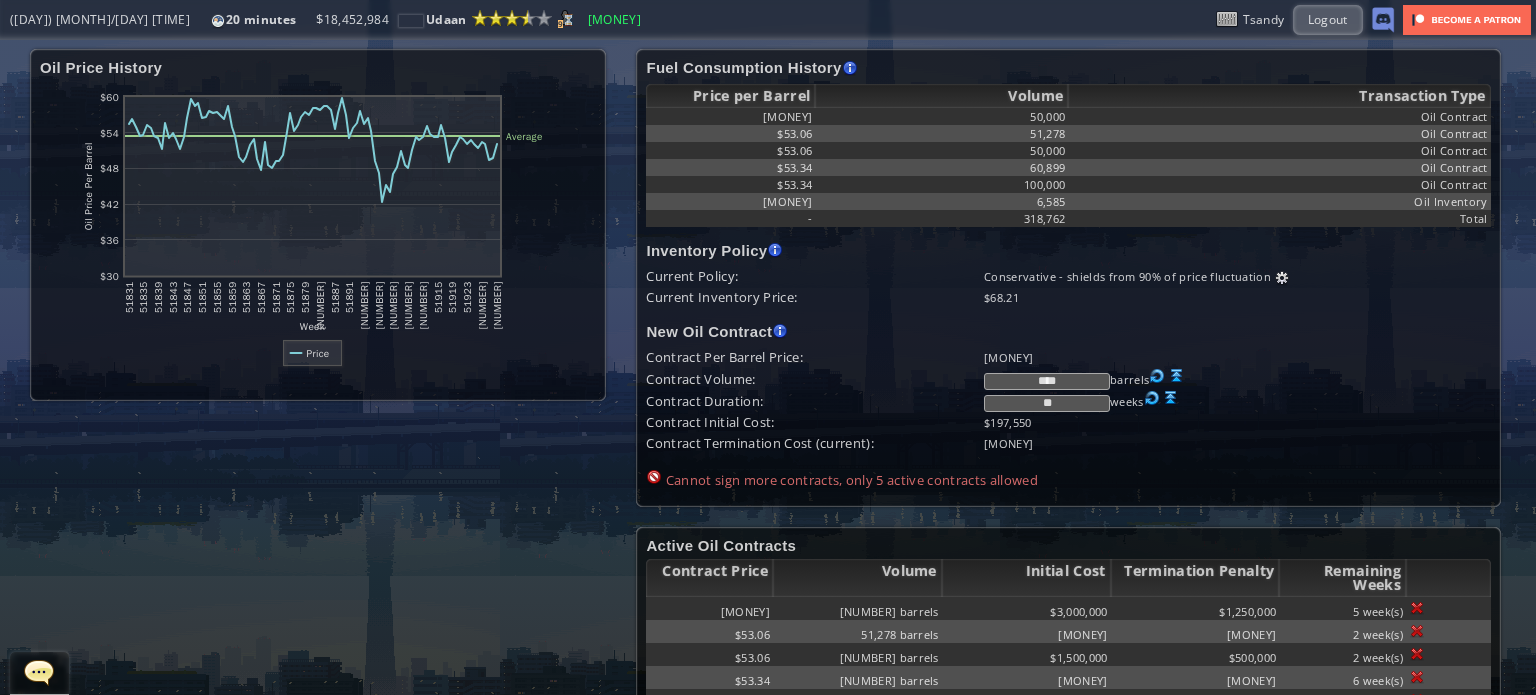 scroll, scrollTop: 0, scrollLeft: 0, axis: both 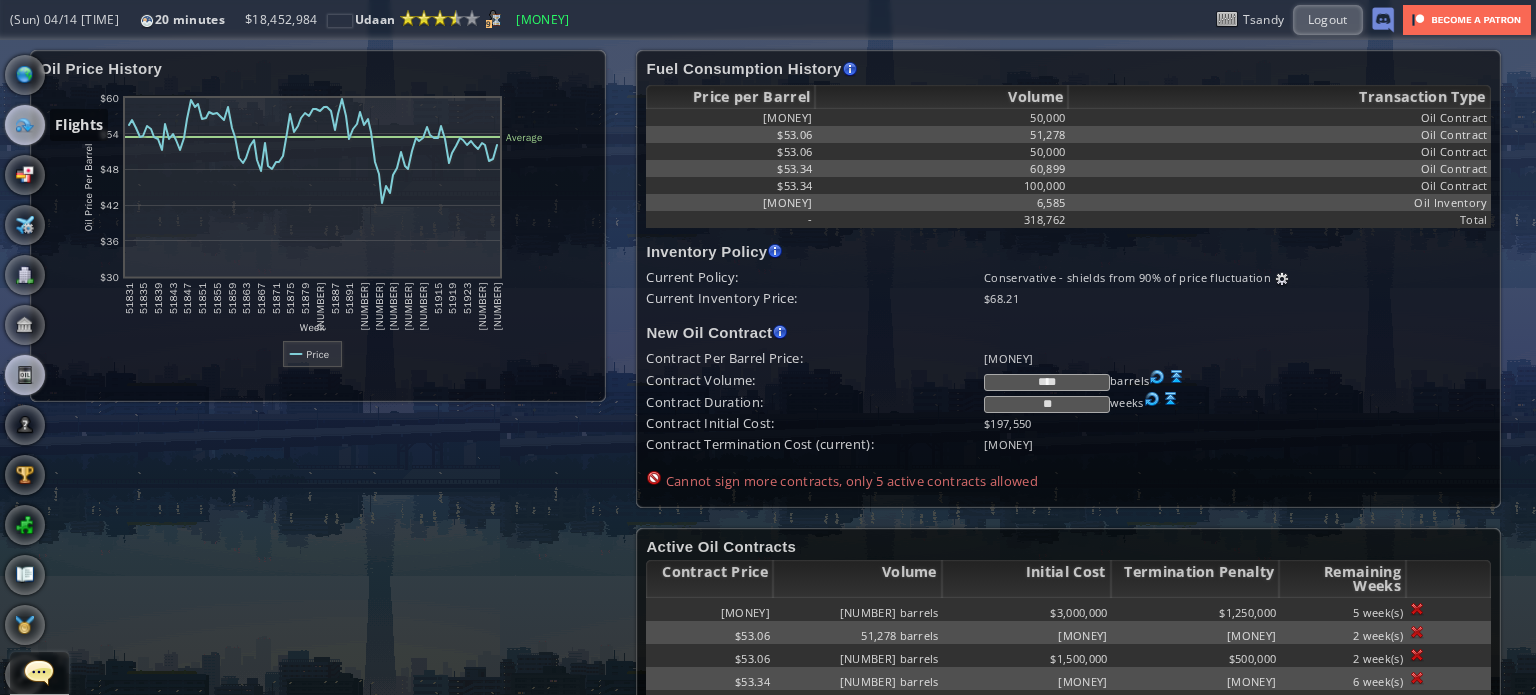 click at bounding box center (25, 125) 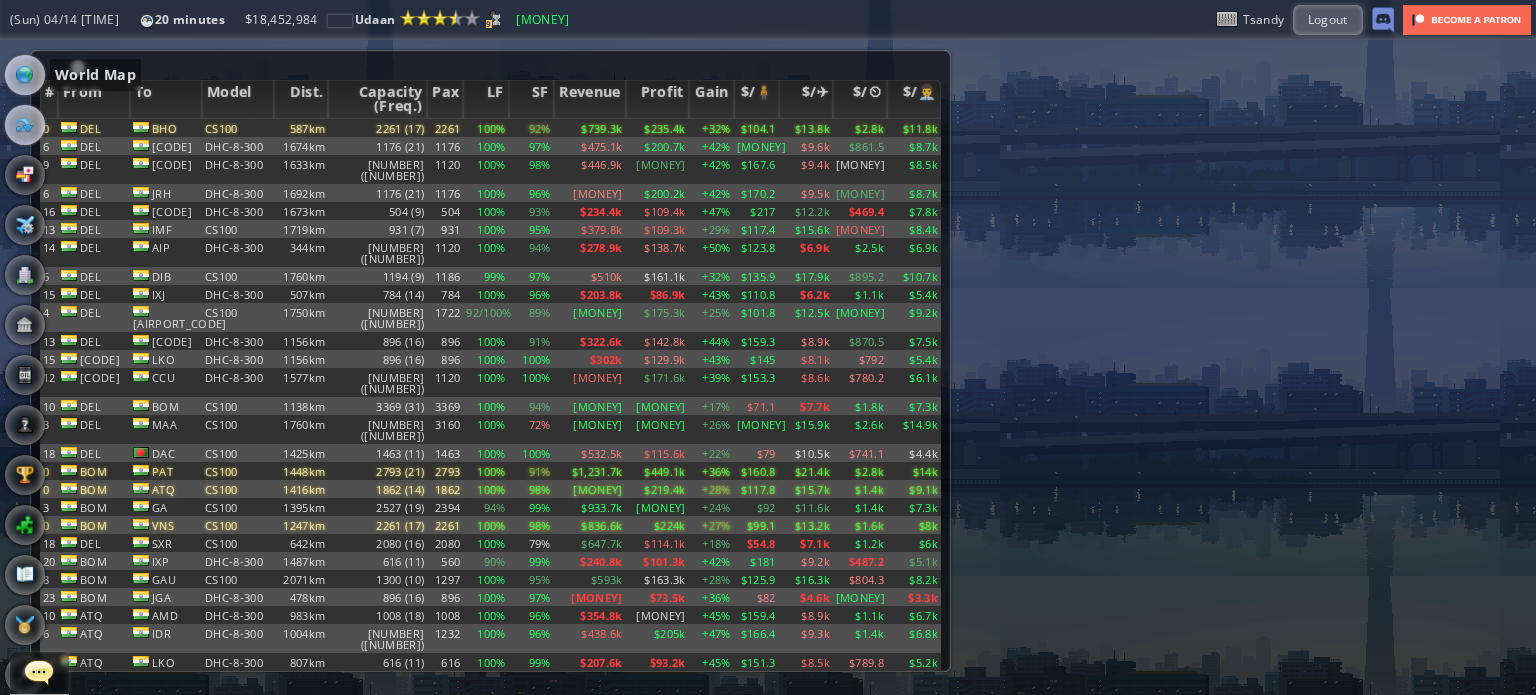 click at bounding box center (25, 75) 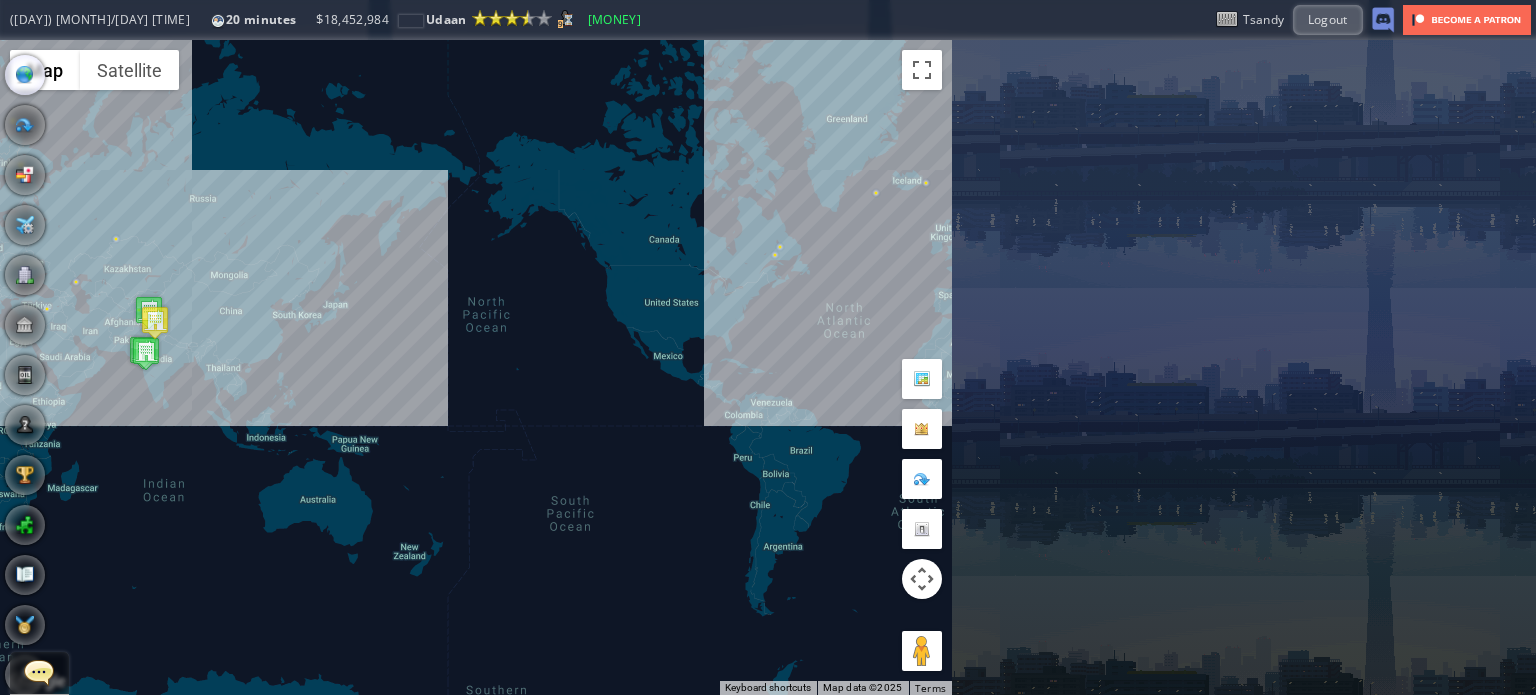 drag, startPoint x: 502, startPoint y: 275, endPoint x: 242, endPoint y: 255, distance: 260.7681 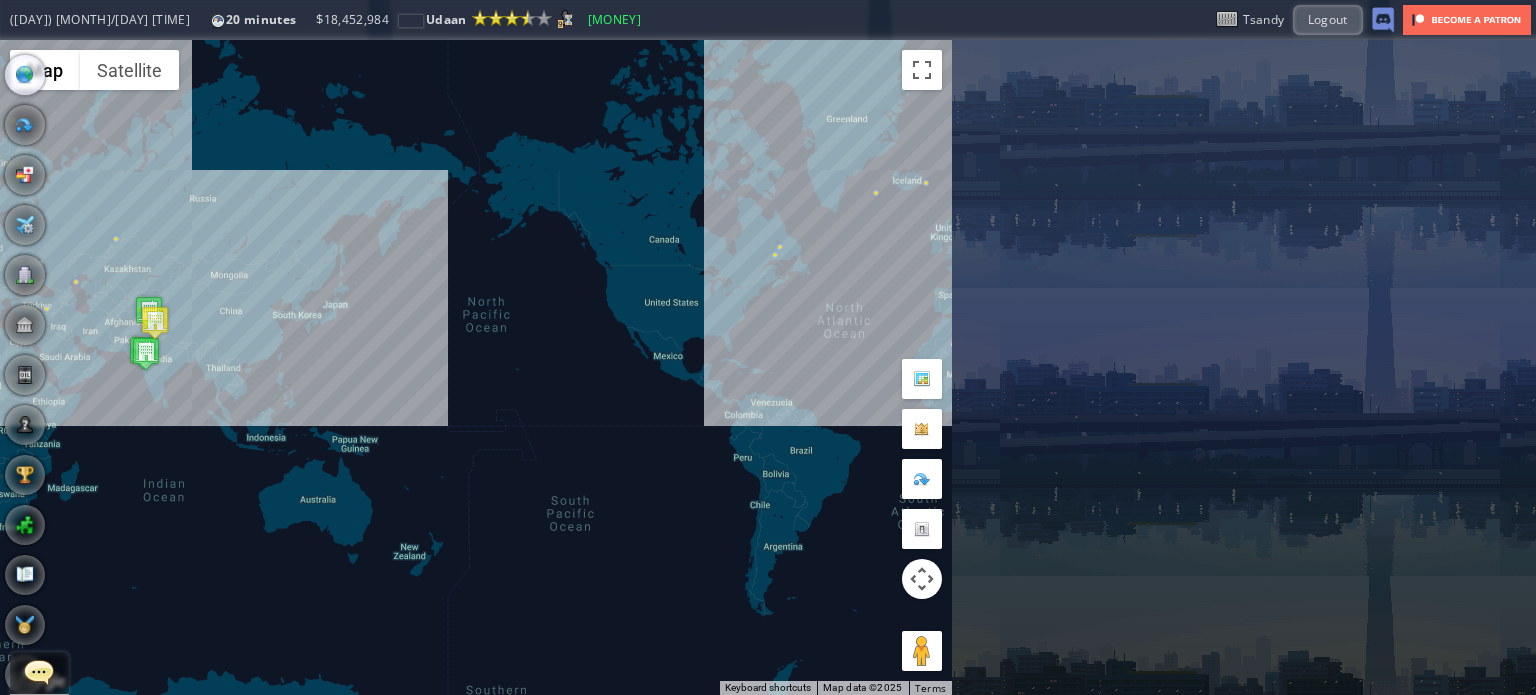 click on "To navigate, press the arrow keys." at bounding box center [476, 367] 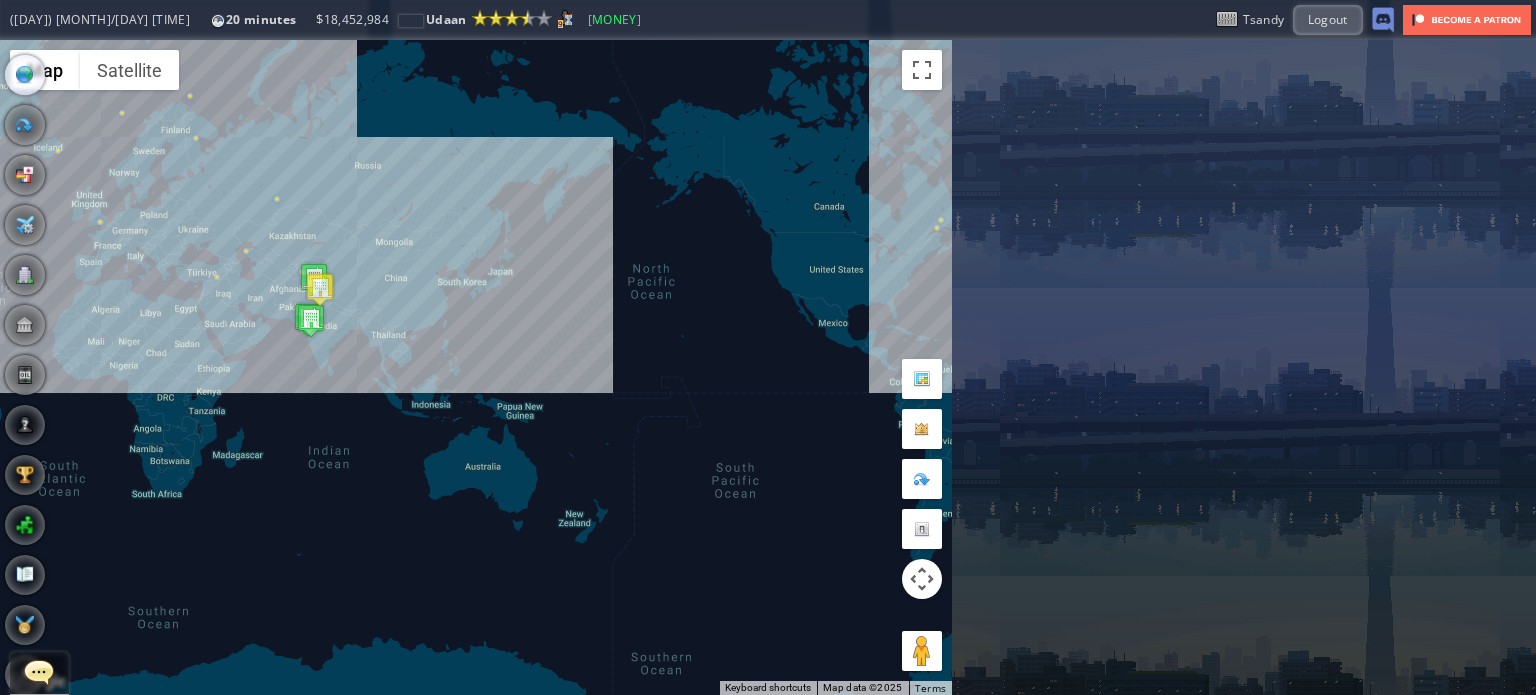 drag, startPoint x: 170, startPoint y: 283, endPoint x: 372, endPoint y: 375, distance: 221.96396 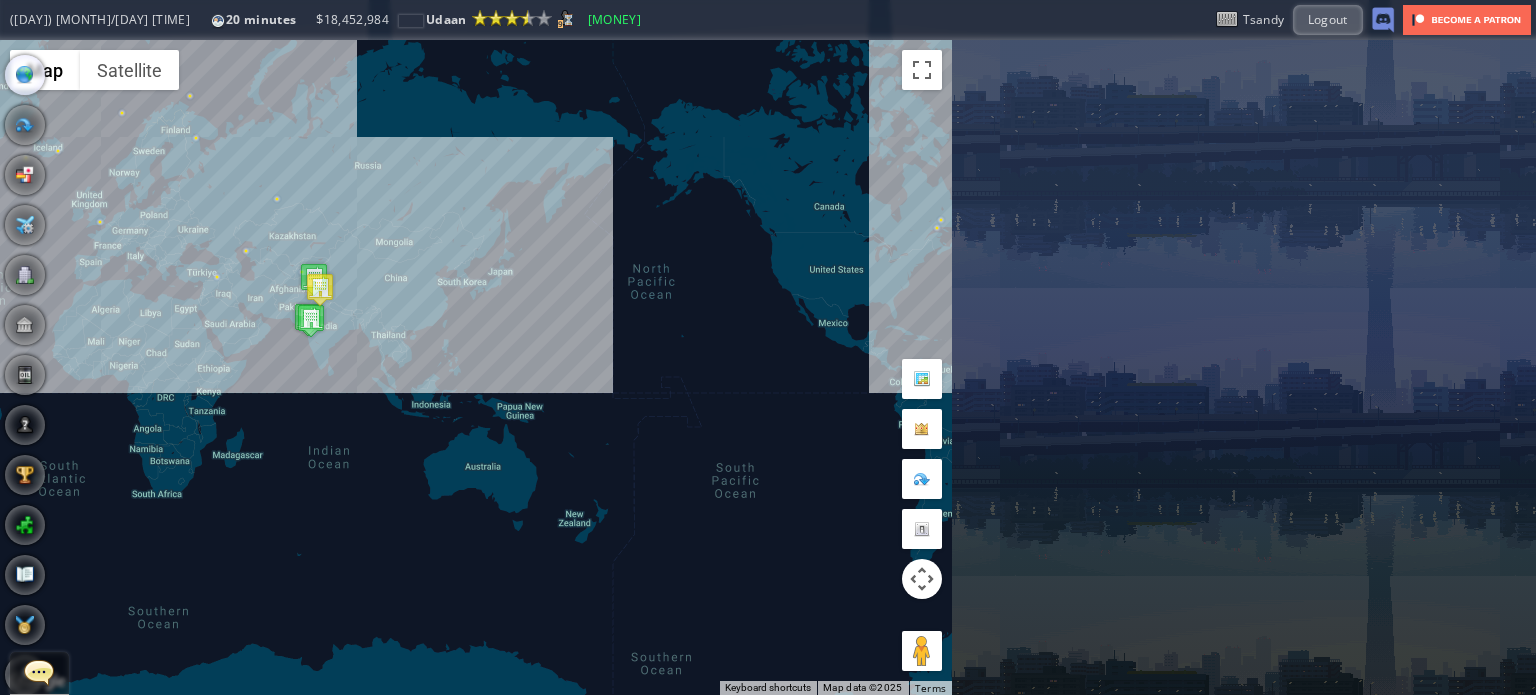 click on "To navigate, press the arrow keys." at bounding box center (476, 367) 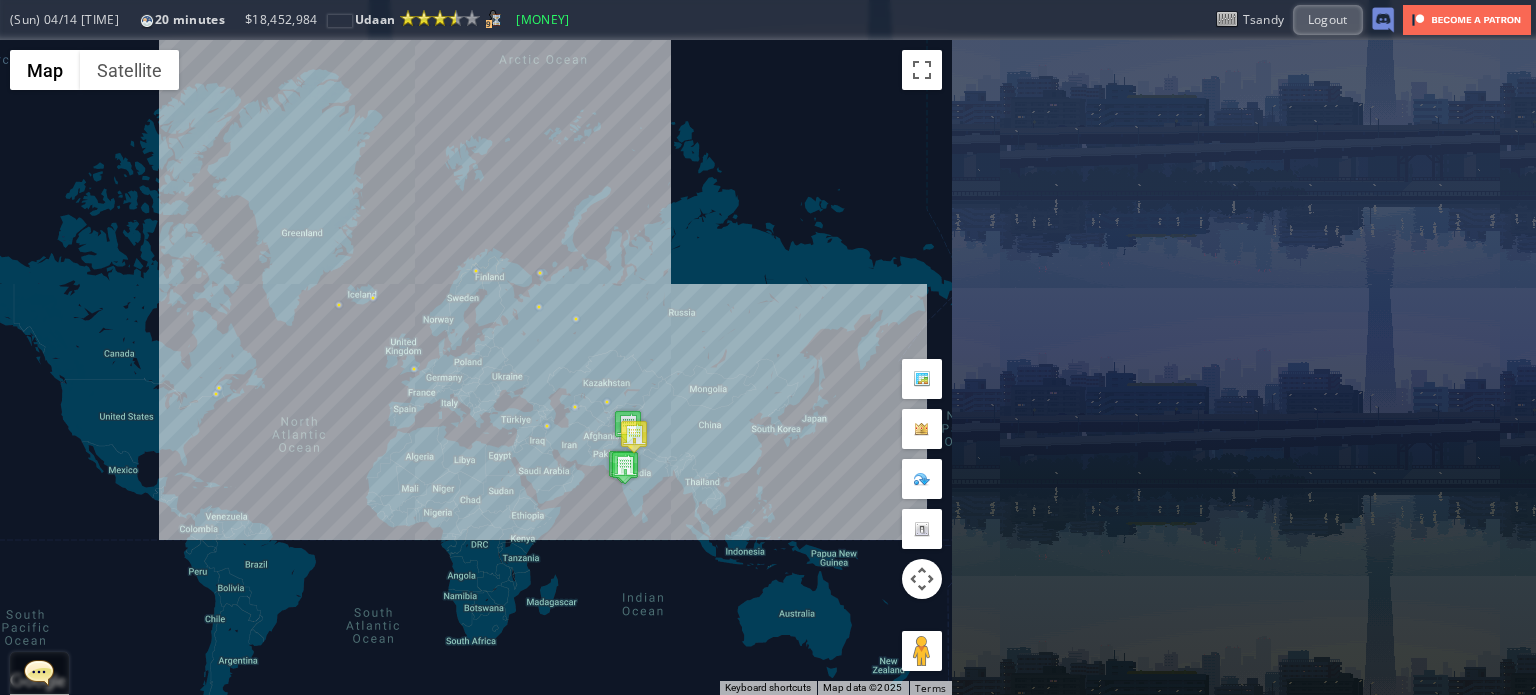 drag, startPoint x: 737, startPoint y: 487, endPoint x: 648, endPoint y: 477, distance: 89.560036 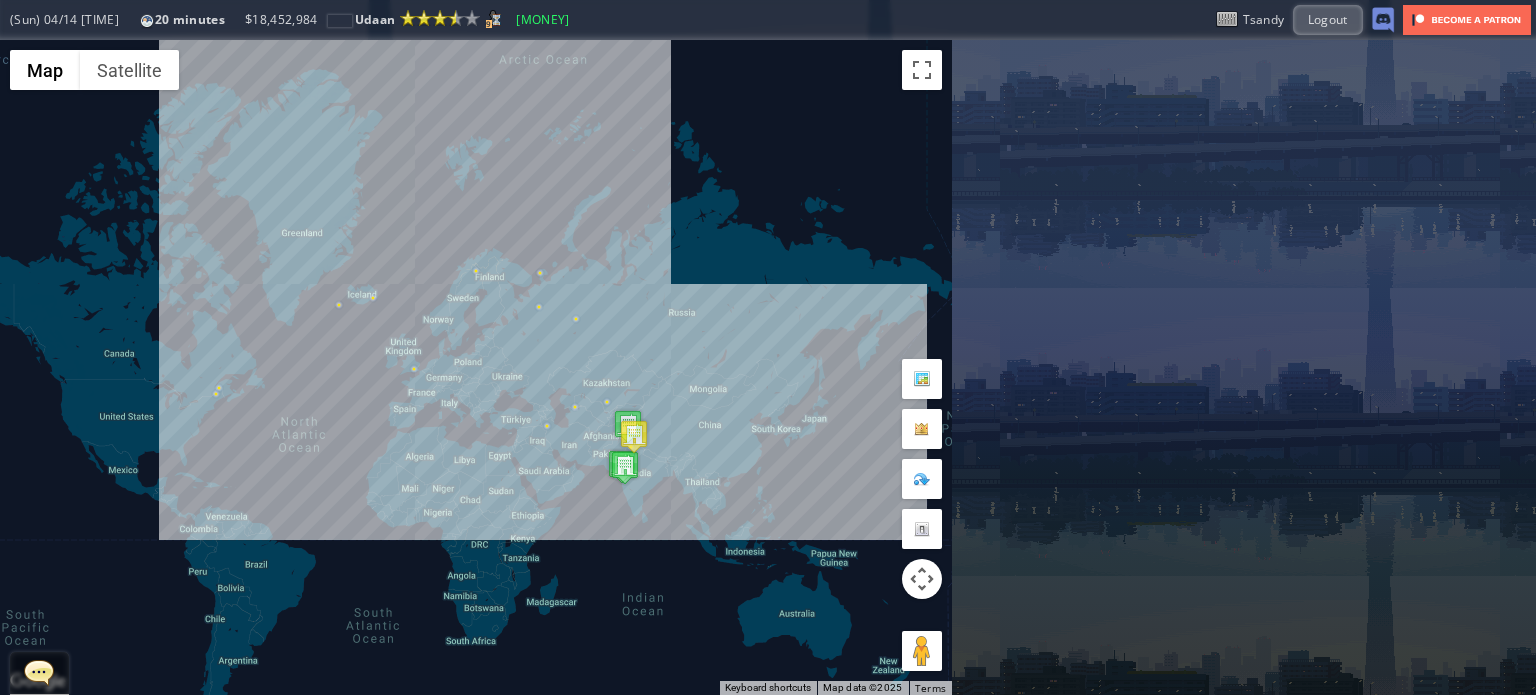 click on "To navigate, press the arrow keys." at bounding box center [476, 367] 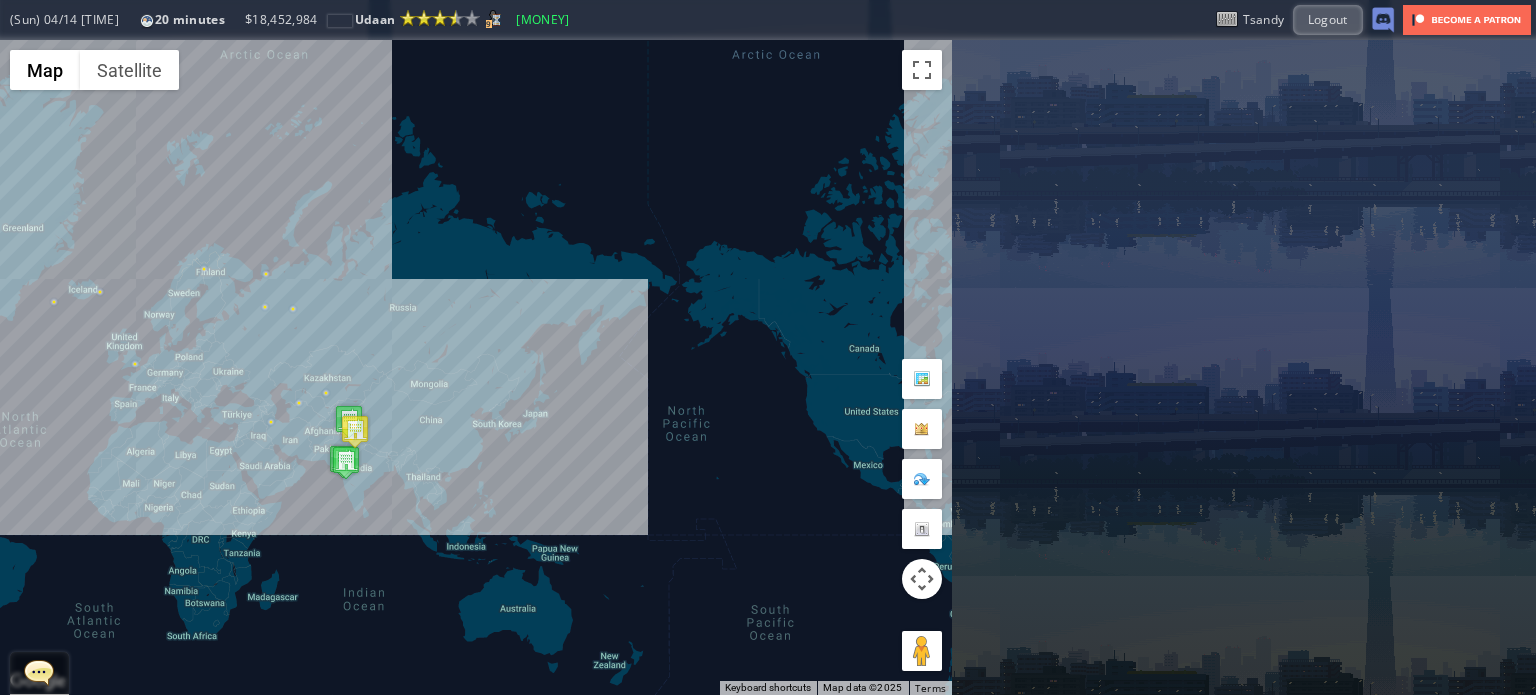 drag, startPoint x: 752, startPoint y: 417, endPoint x: 529, endPoint y: 407, distance: 223.2241 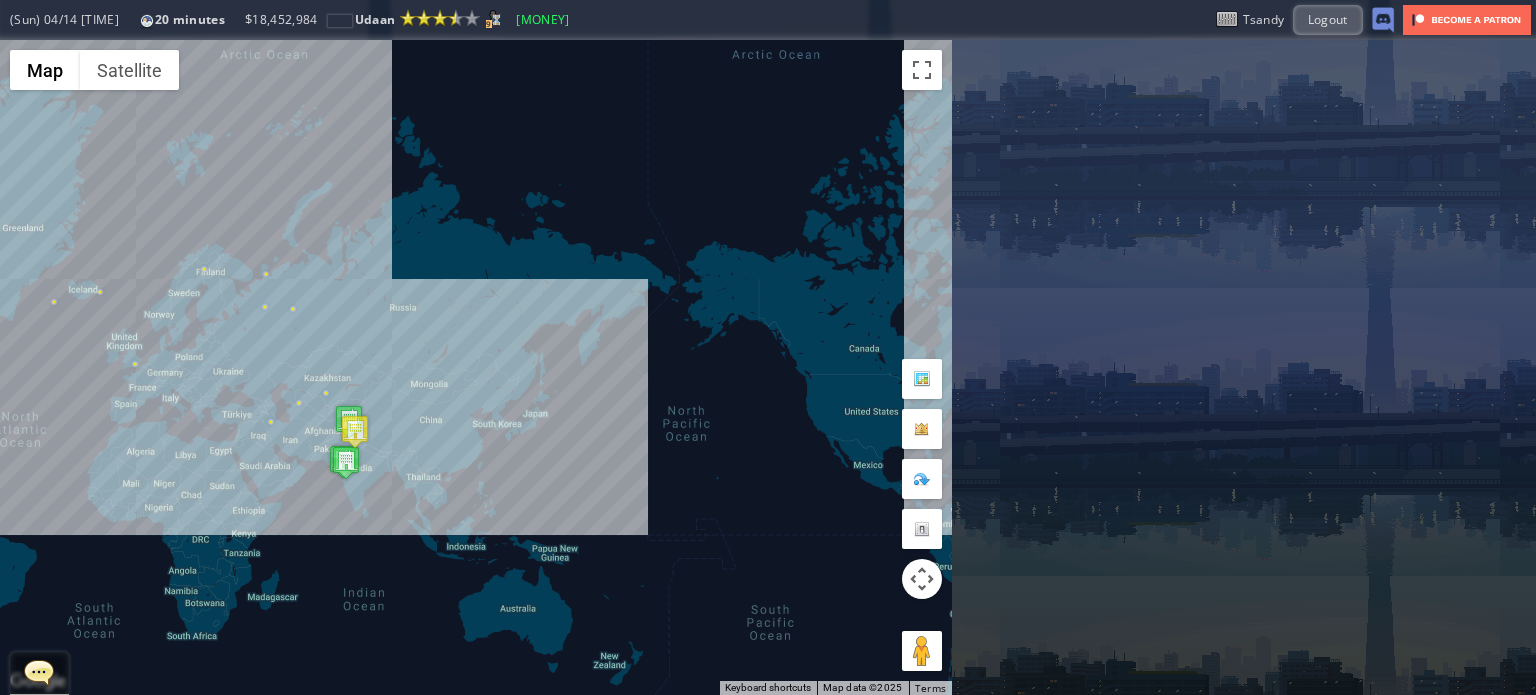 click on "To navigate, press the arrow keys." at bounding box center [476, 367] 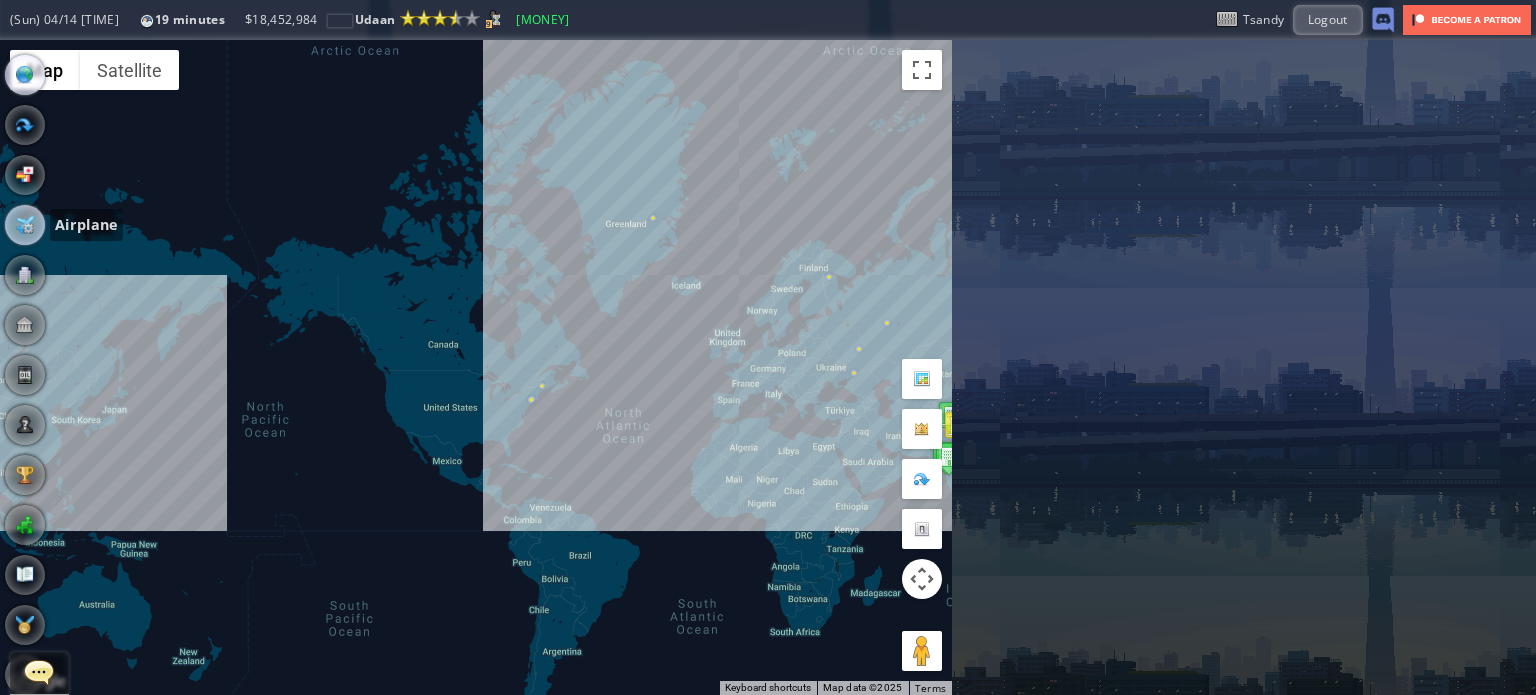 click at bounding box center (25, 225) 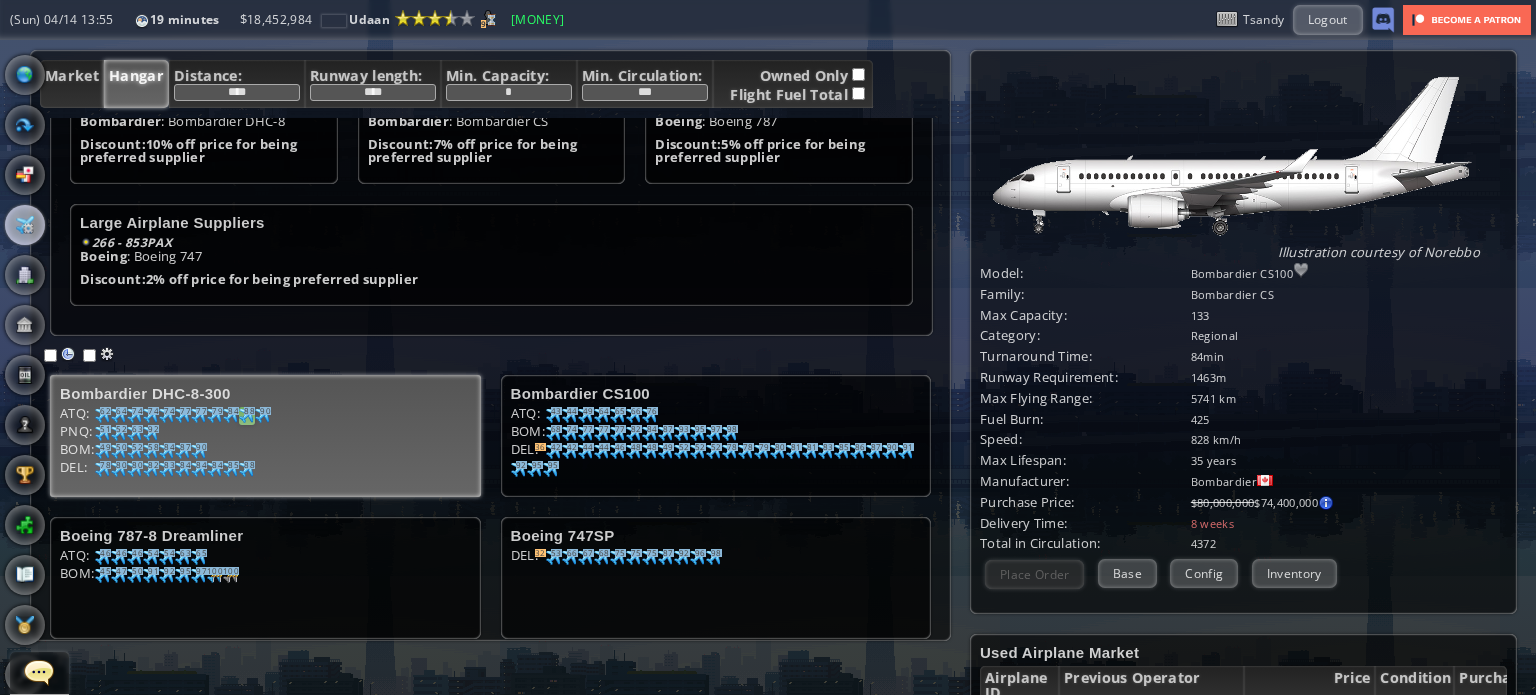 scroll, scrollTop: 195, scrollLeft: 0, axis: vertical 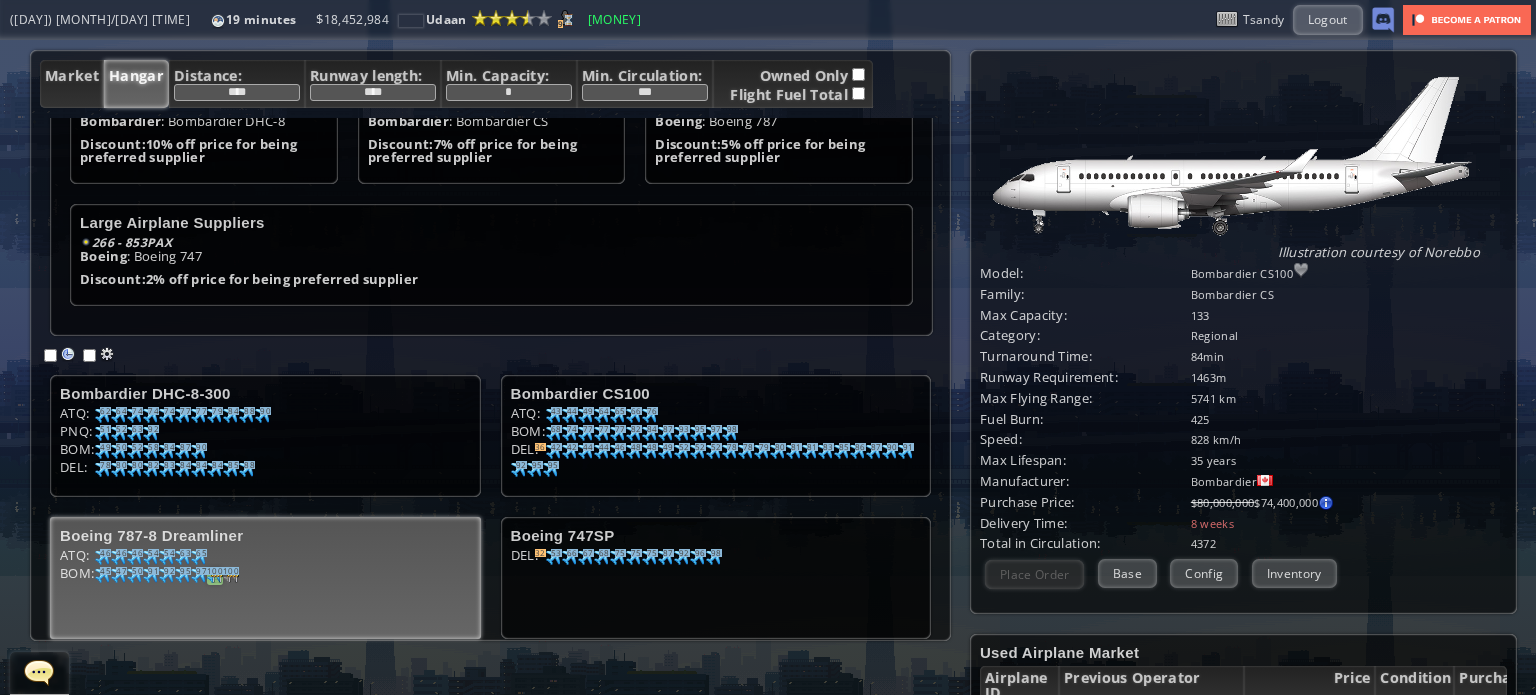 click at bounding box center [103, 415] 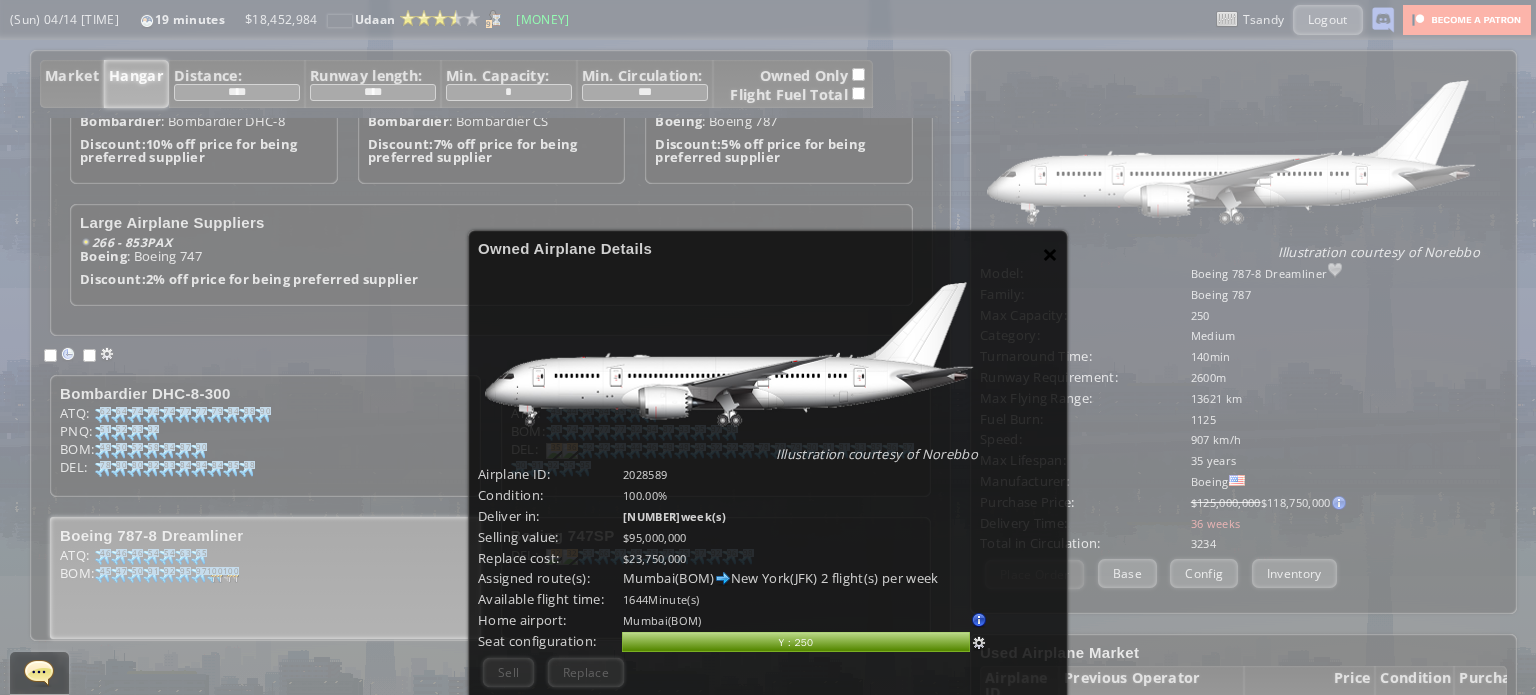 click on "×" at bounding box center [1050, 254] 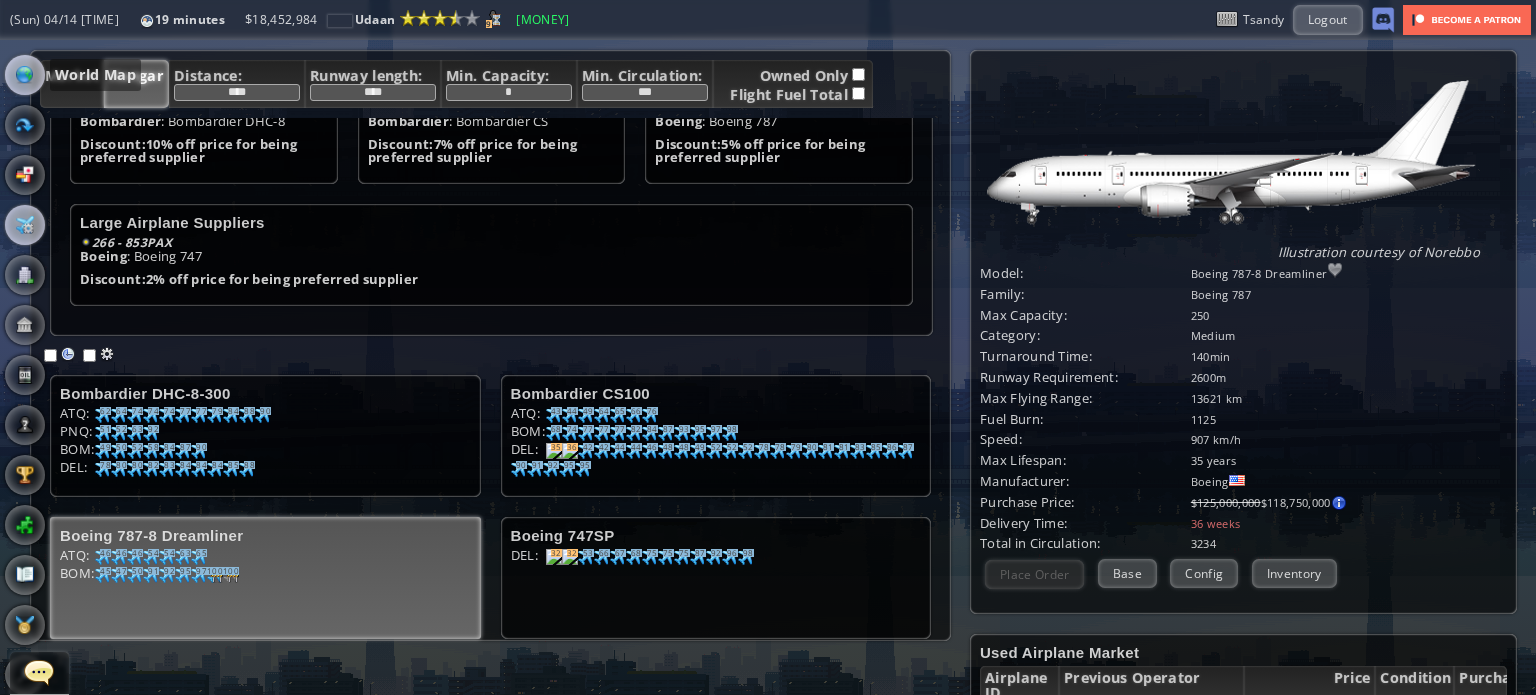 click at bounding box center [25, 75] 